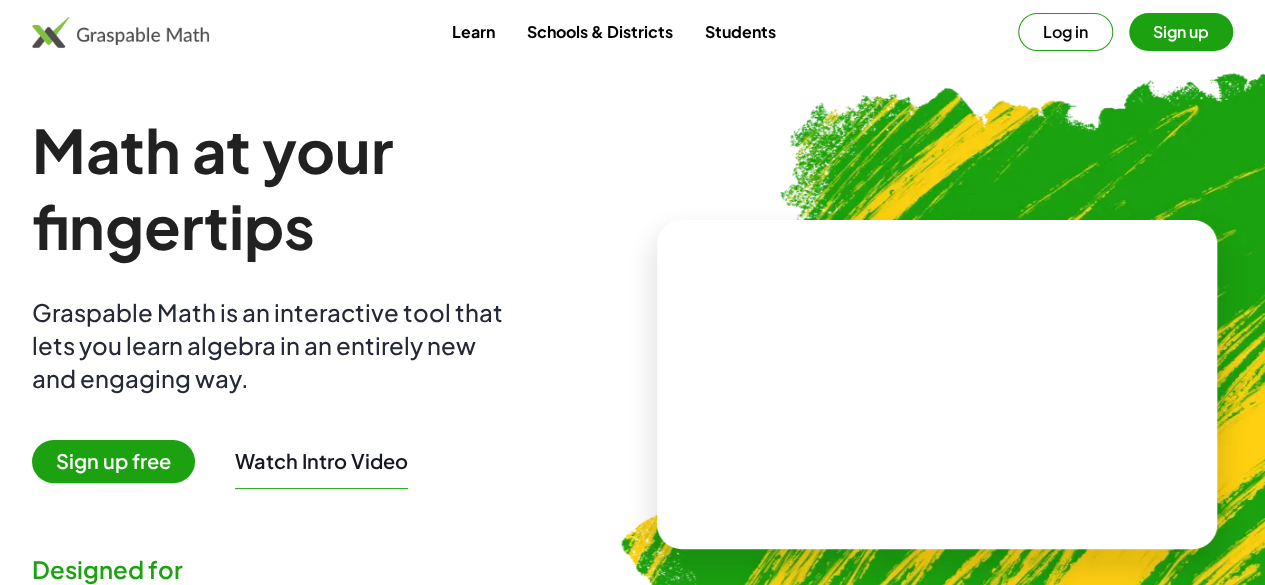 scroll, scrollTop: 18, scrollLeft: 0, axis: vertical 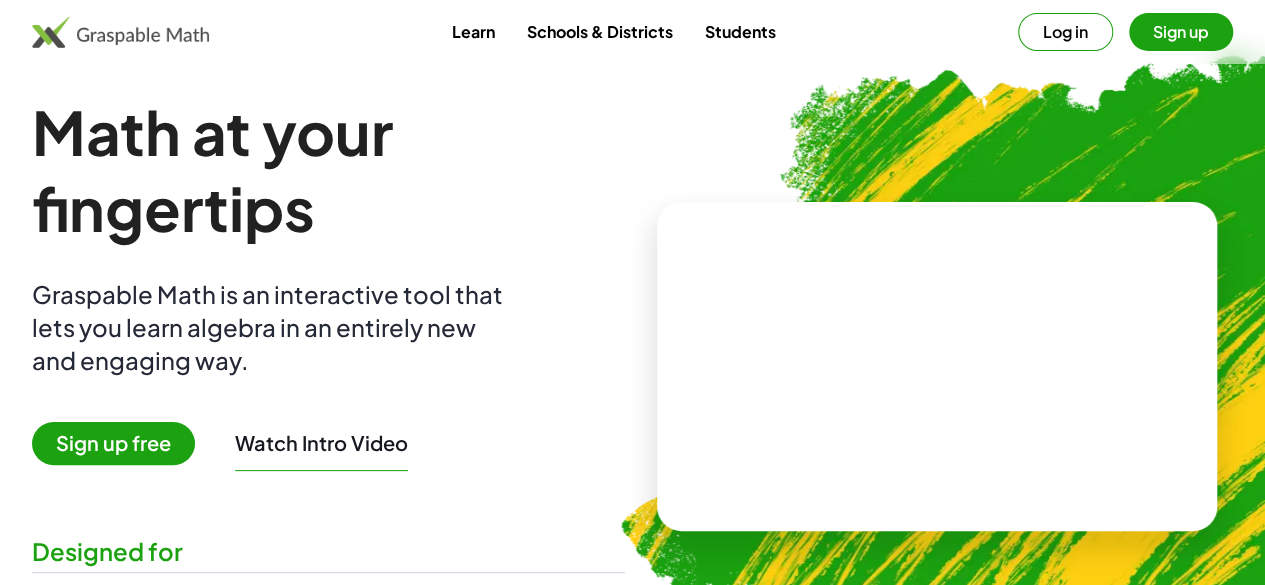 click on "Sign up free" at bounding box center (113, 443) 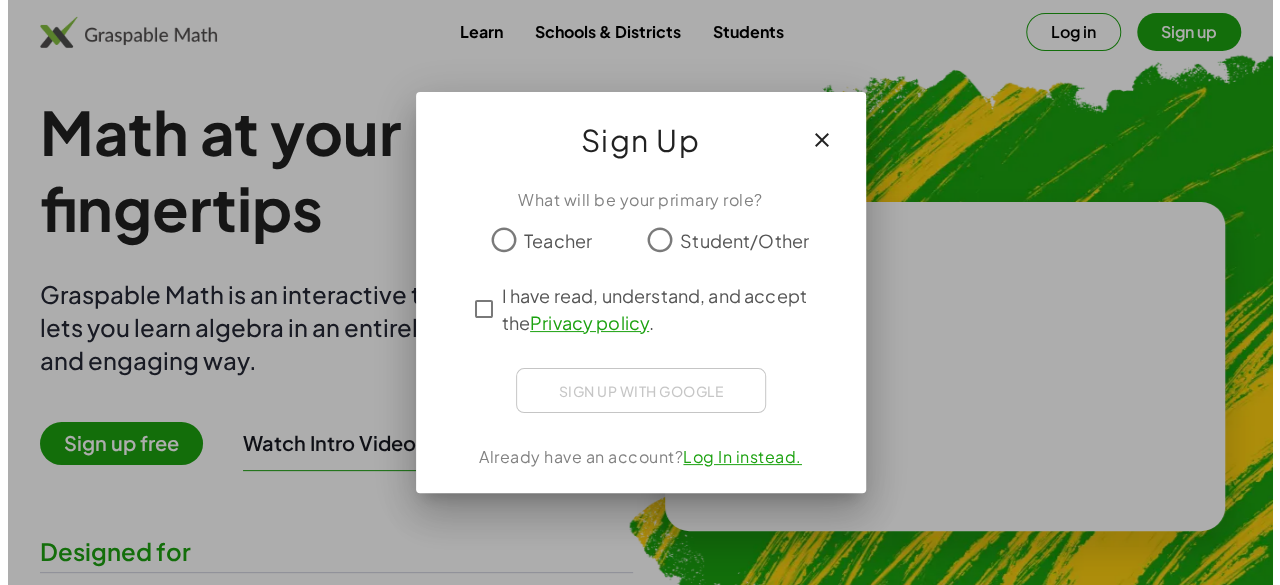 scroll, scrollTop: 0, scrollLeft: 0, axis: both 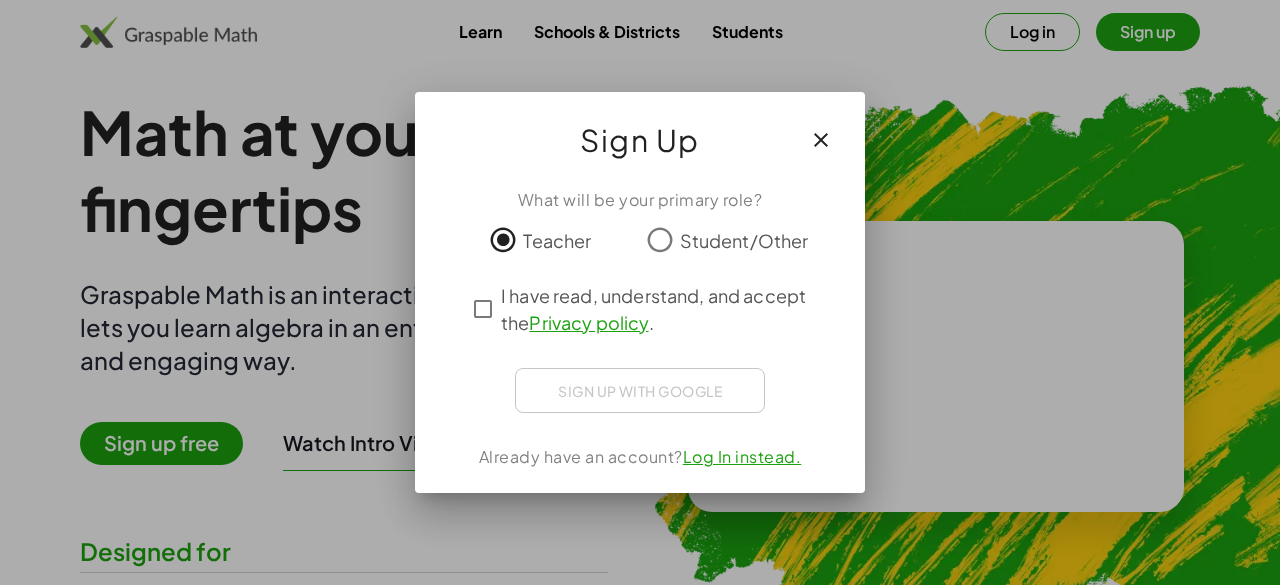 click on "Sign up with Google  Login dengan Google Login dengan Google. Dibuka di tab baru" at bounding box center (640, 390) 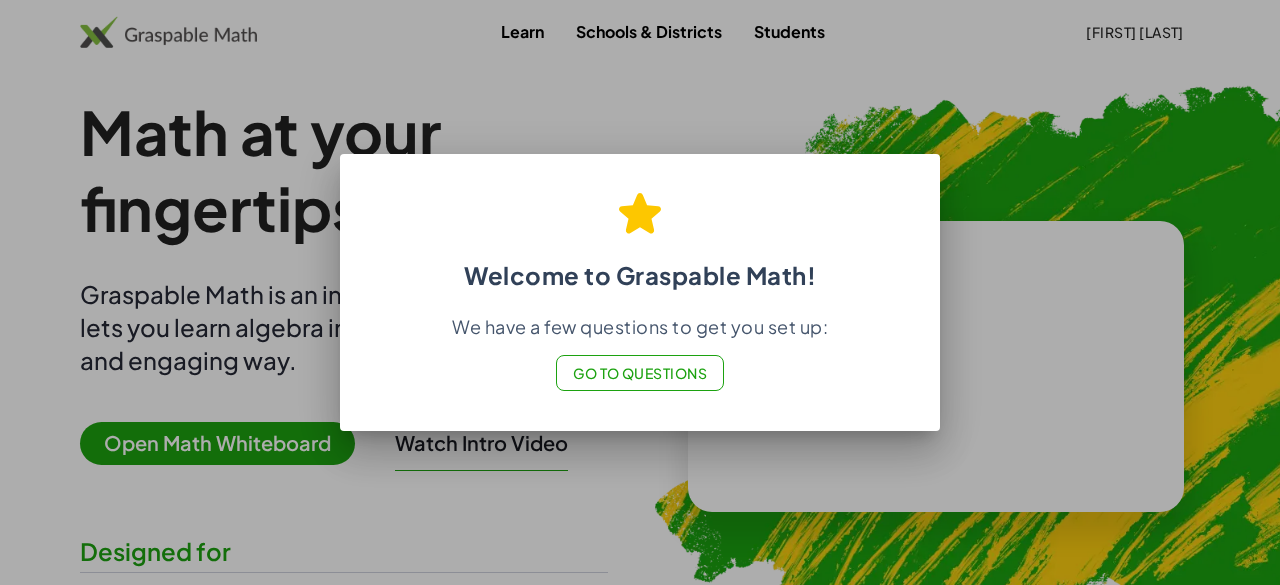 click at bounding box center [640, 292] 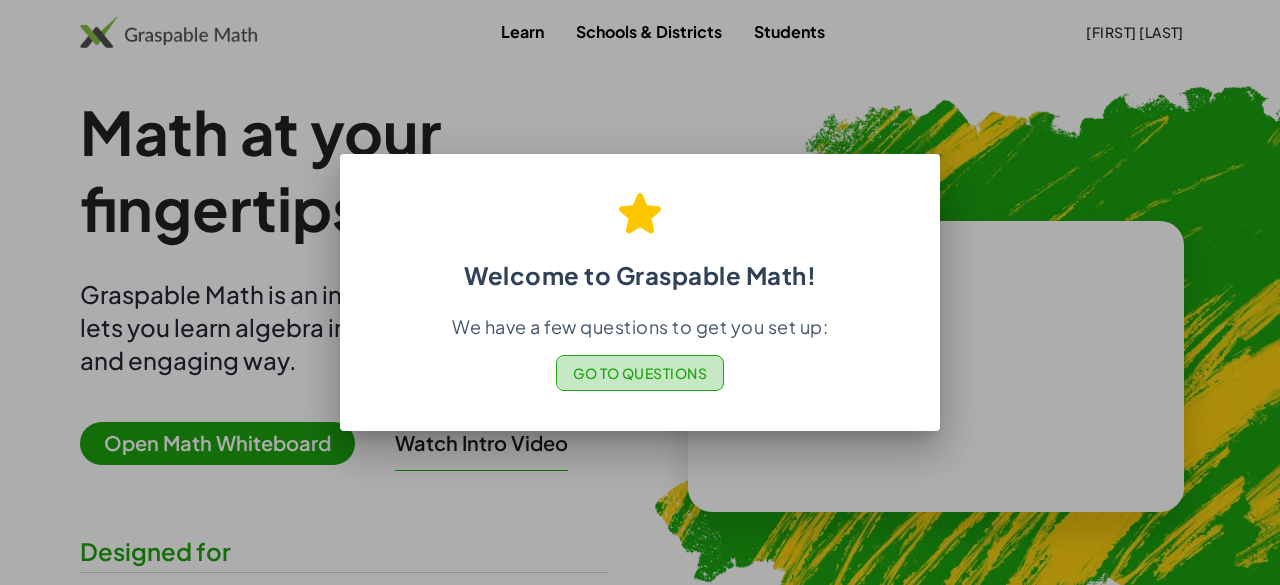 click on "Go to Questions" at bounding box center (640, 373) 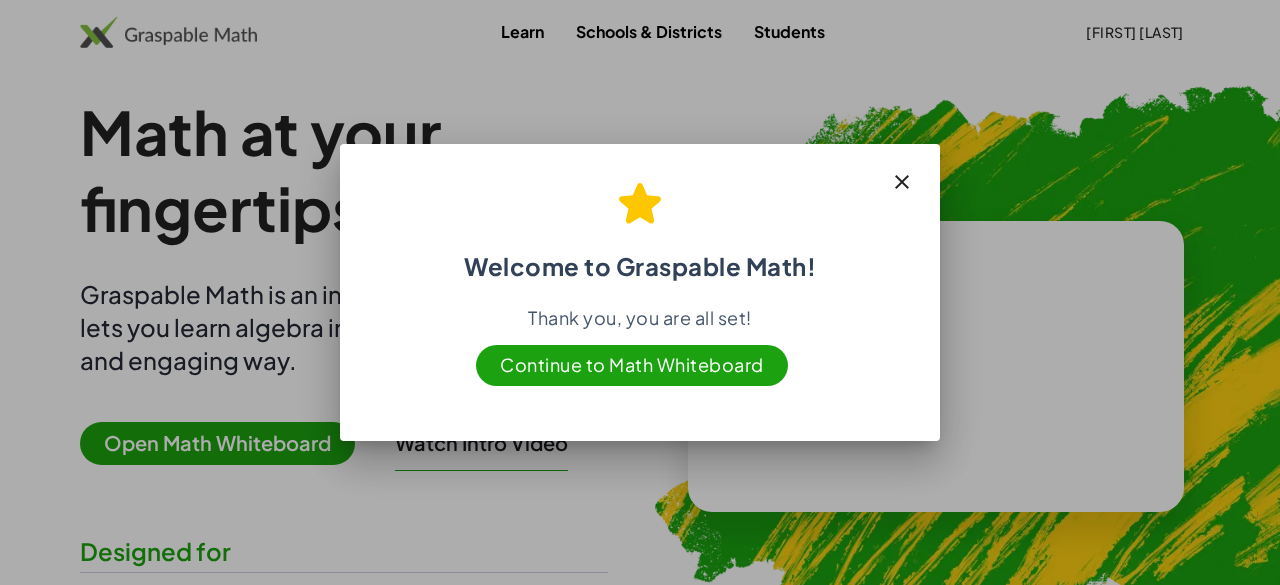 click on "Continue to Math Whiteboard" at bounding box center (632, 365) 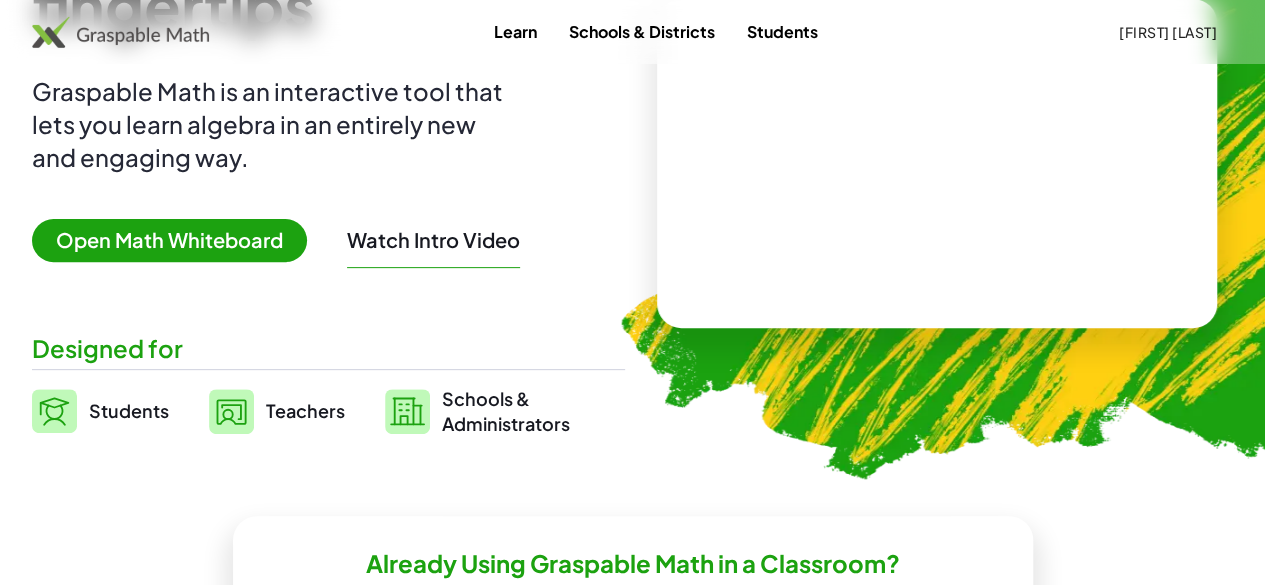 scroll, scrollTop: 233, scrollLeft: 0, axis: vertical 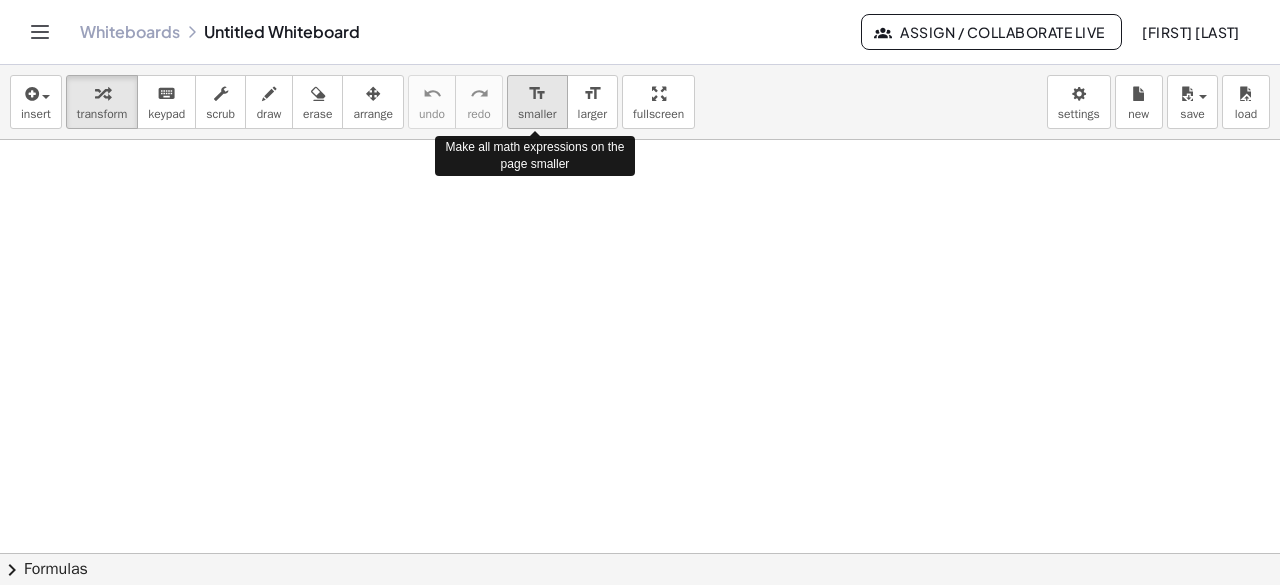 click on "smaller" at bounding box center (537, 114) 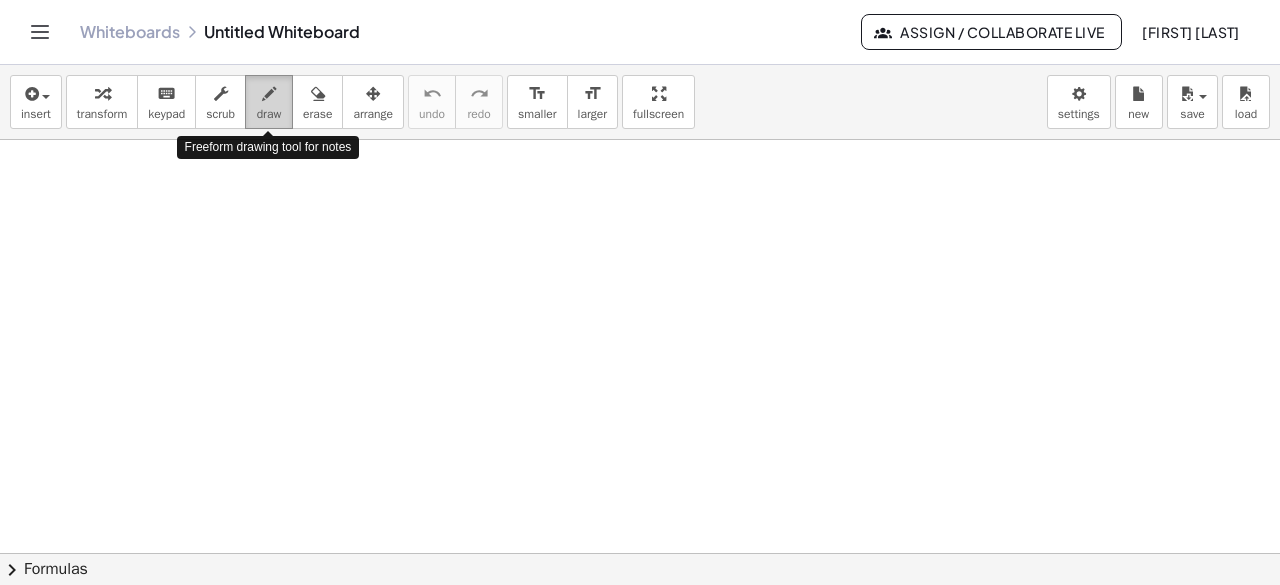click on "draw" at bounding box center (269, 114) 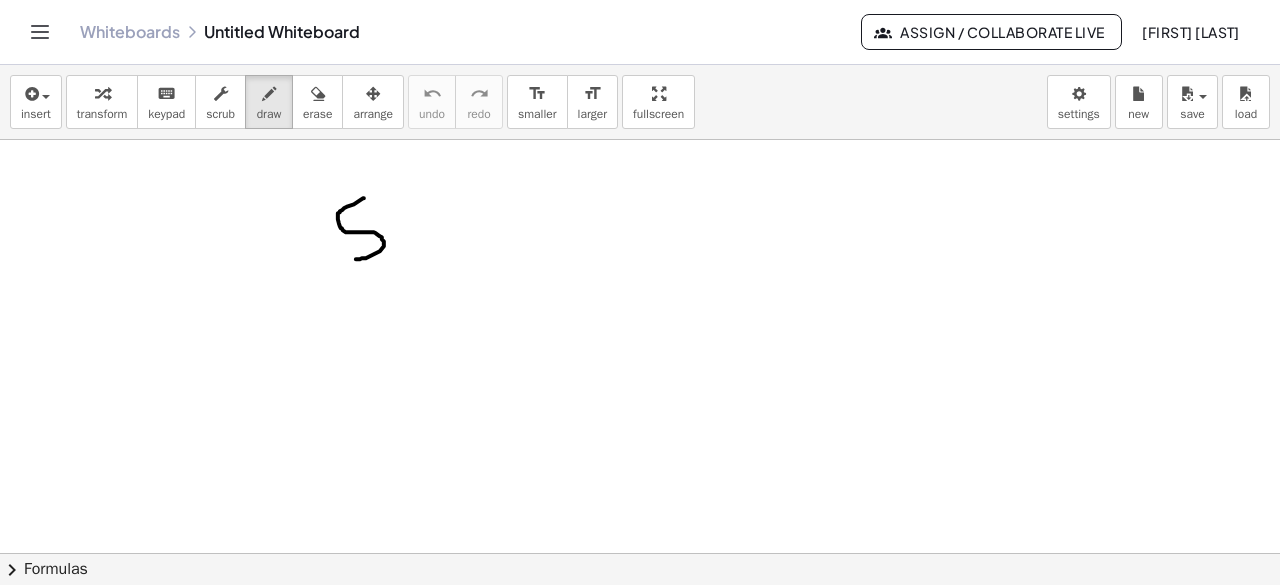 drag, startPoint x: 364, startPoint y: 197, endPoint x: 356, endPoint y: 258, distance: 61.522354 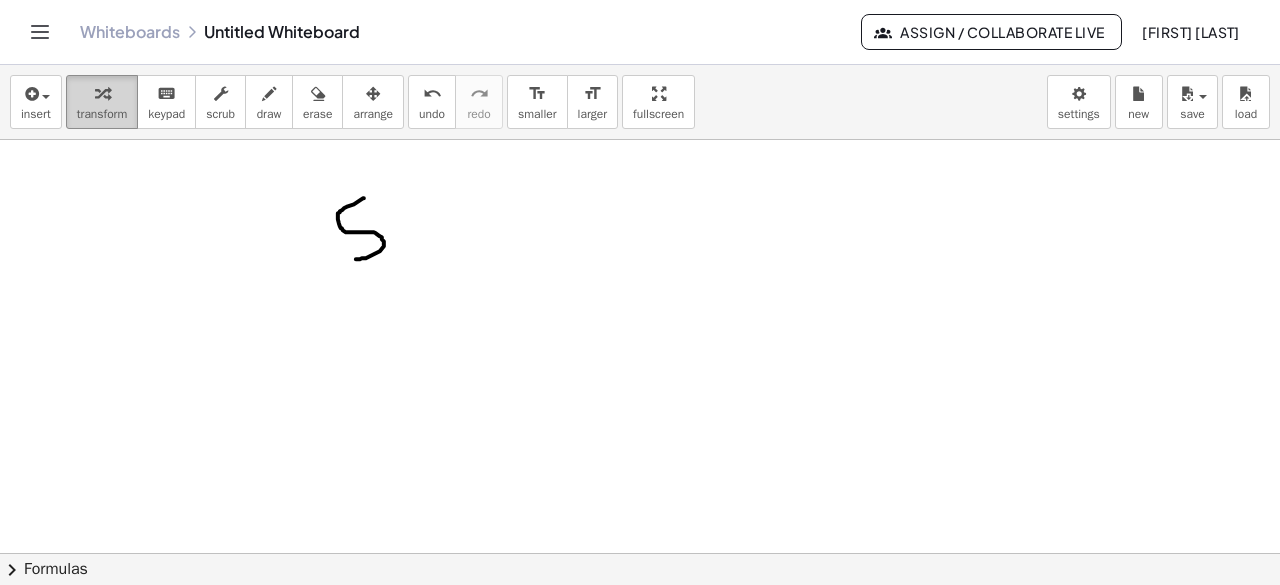 click on "transform" at bounding box center [102, 114] 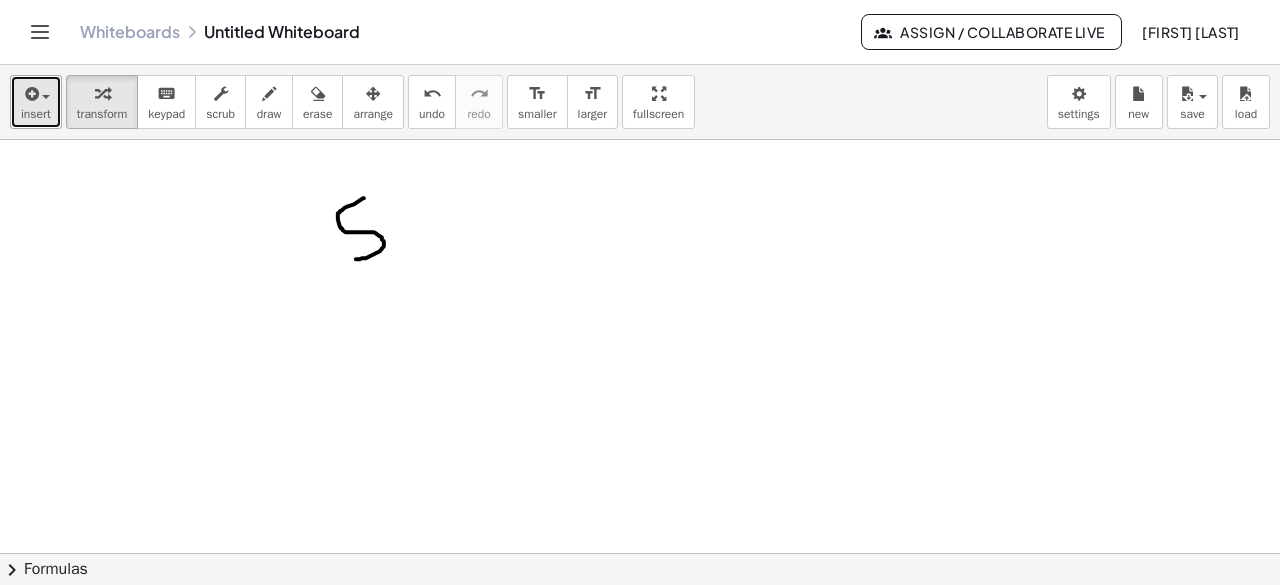 click on "insert" at bounding box center (36, 102) 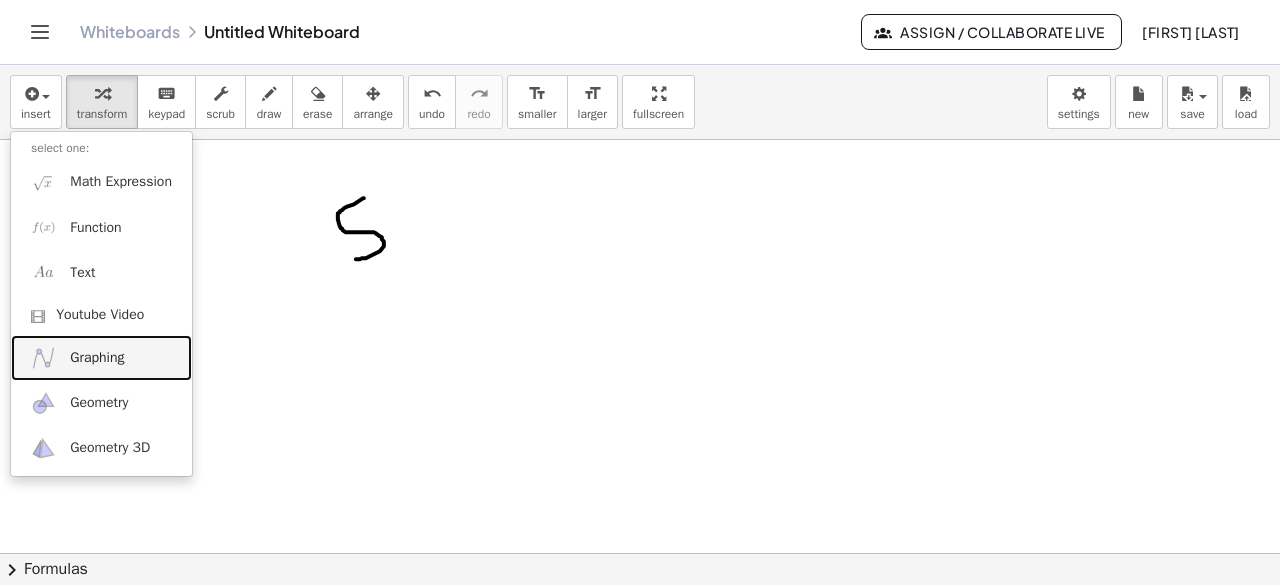 click on "Graphing" at bounding box center (97, 358) 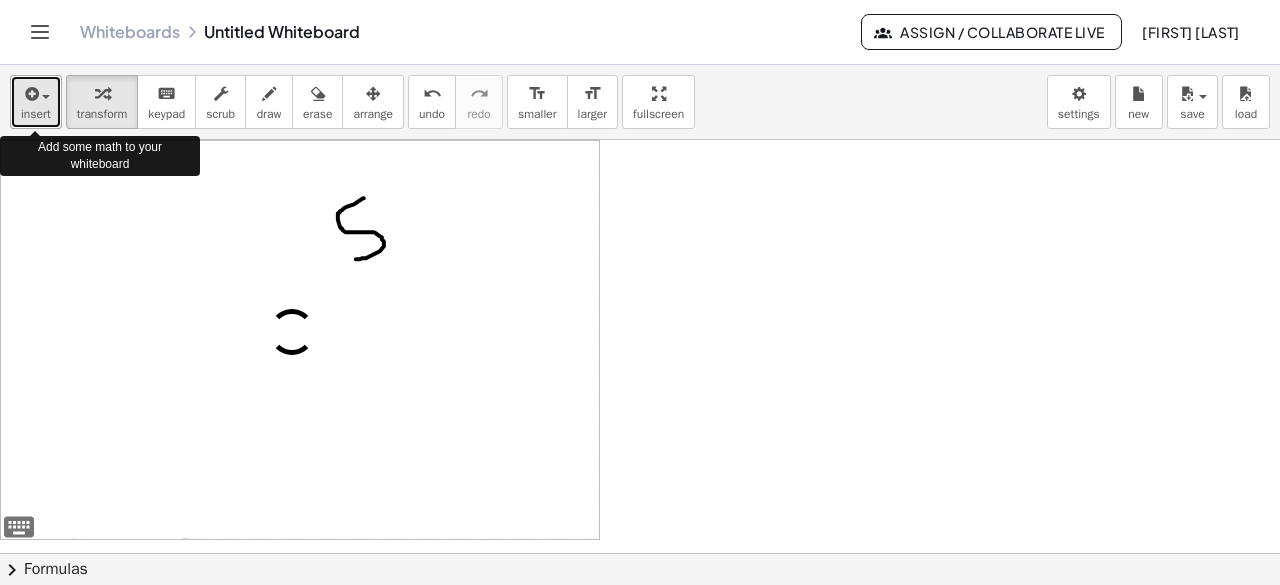 click on "insert" at bounding box center [36, 102] 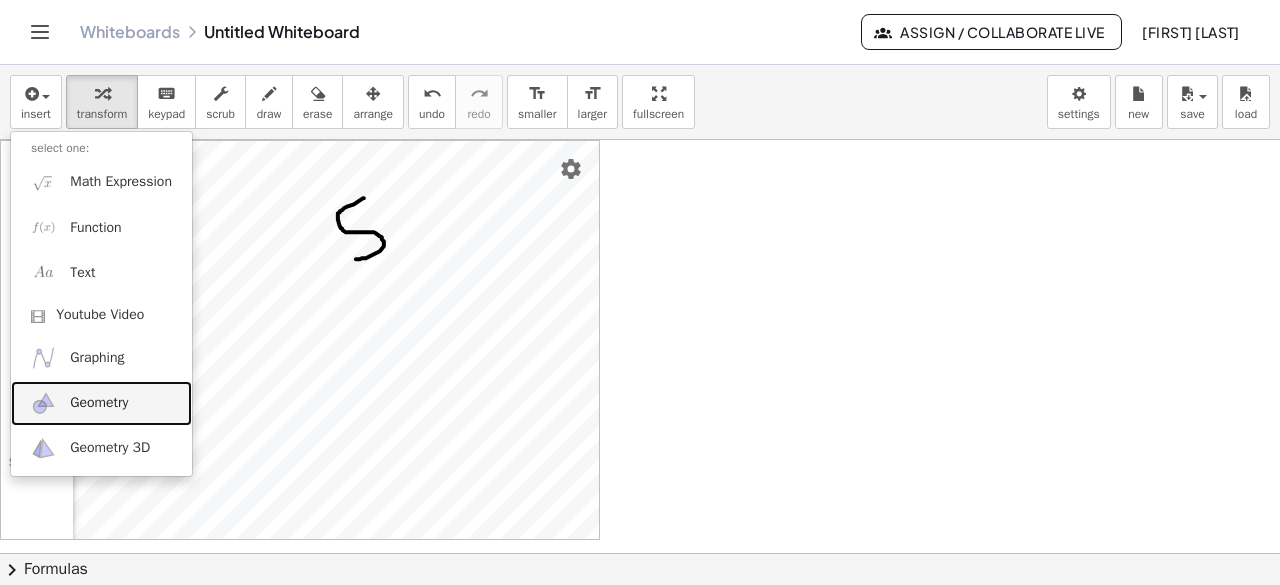 click on "Geometry" at bounding box center [101, 403] 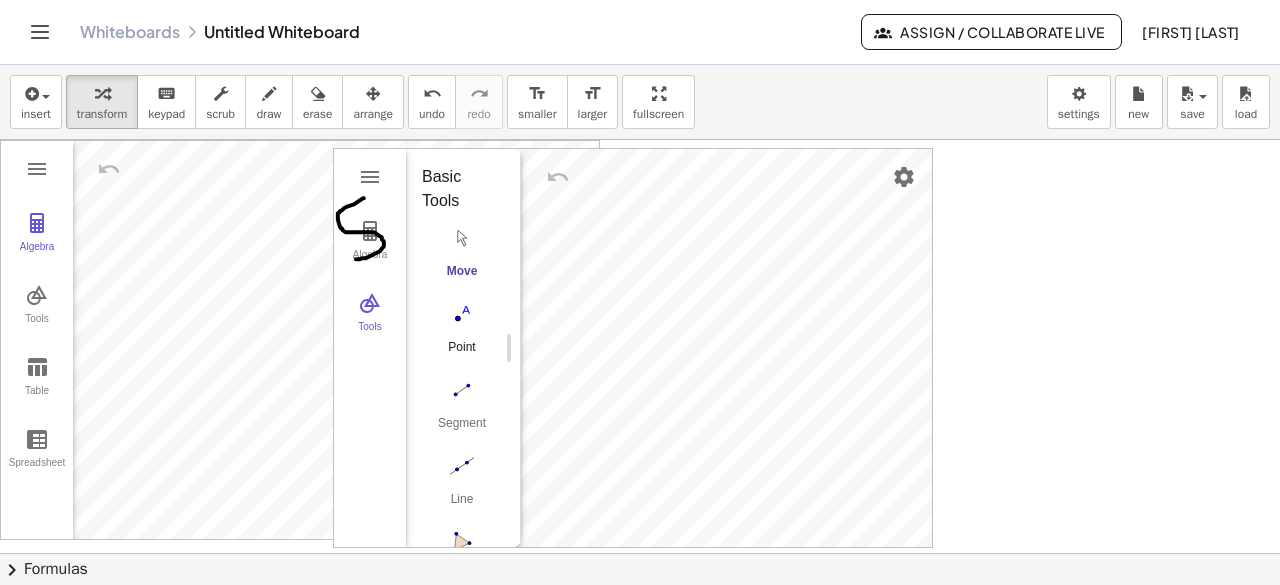 click on "Point" at bounding box center [462, 354] 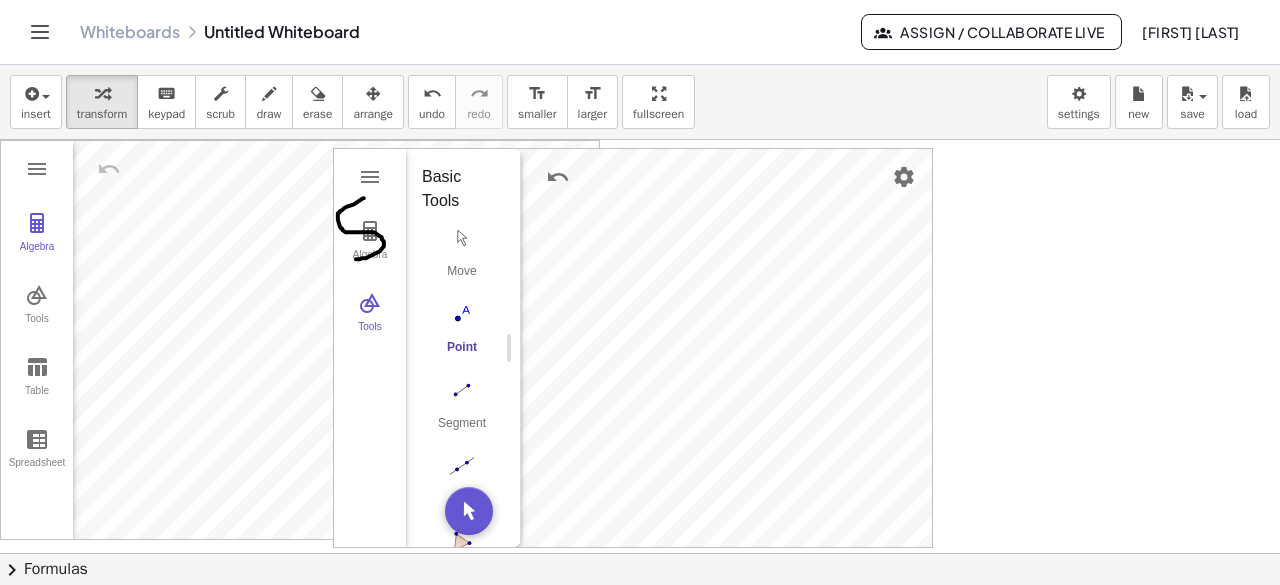click on "Point" at bounding box center (462, 354) 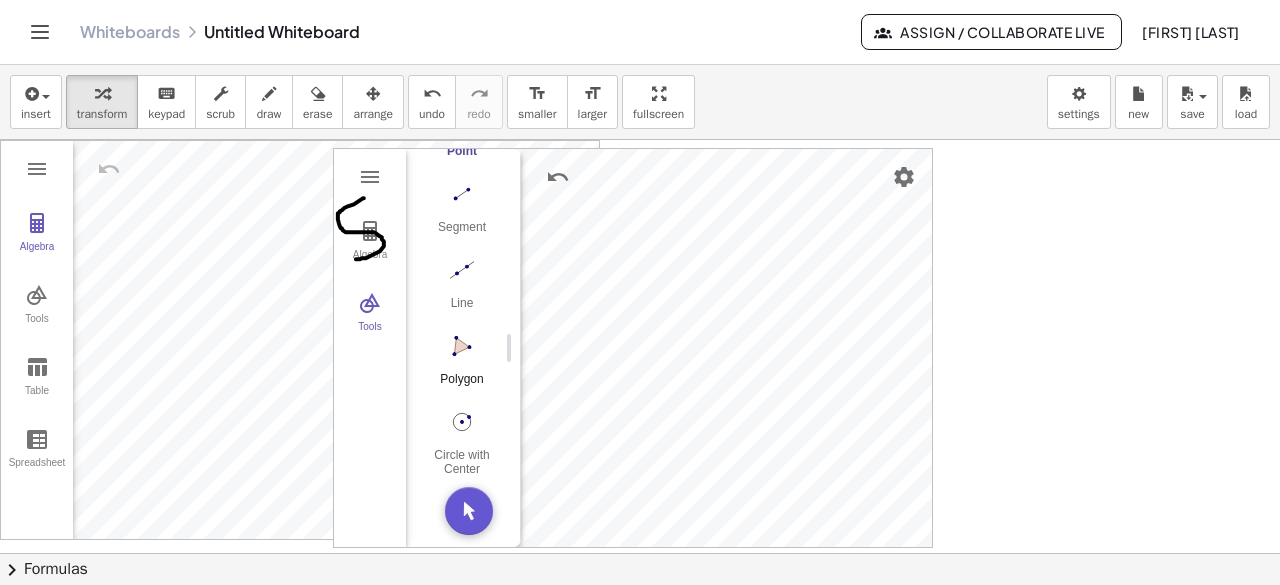 click at bounding box center (462, 346) 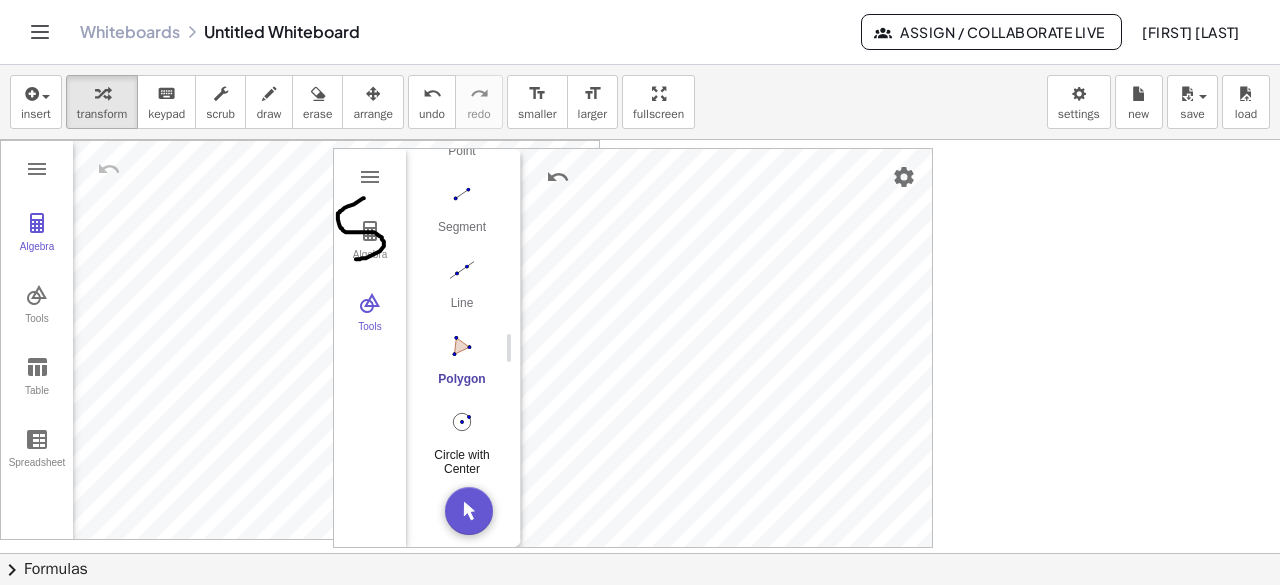 click at bounding box center (462, 422) 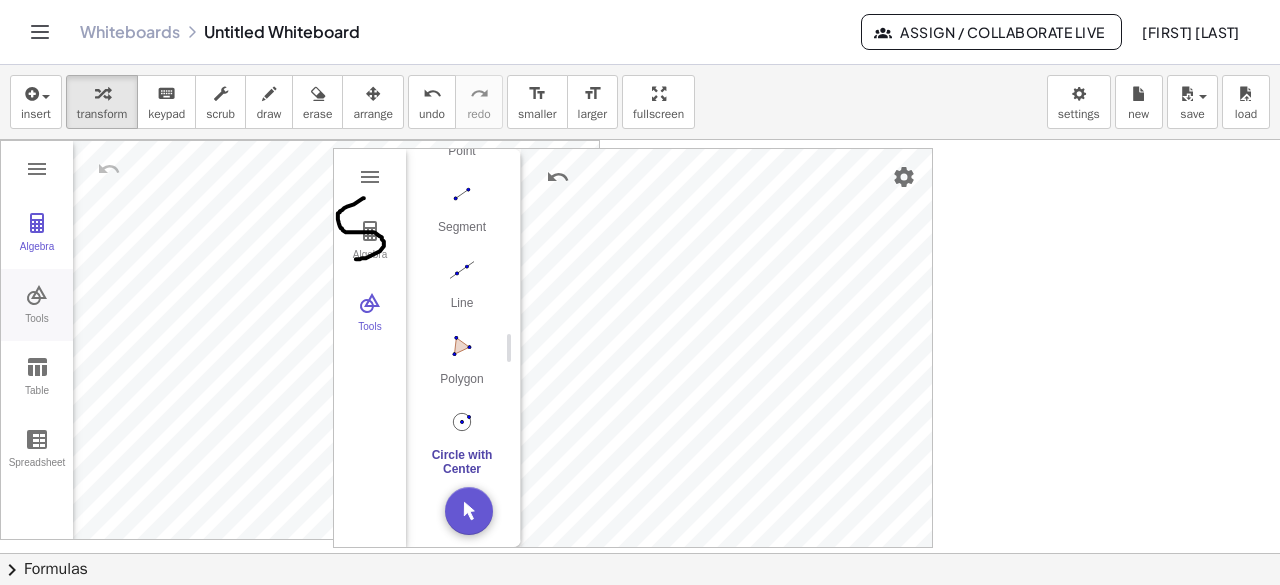 click on "Tools" at bounding box center (37, 305) 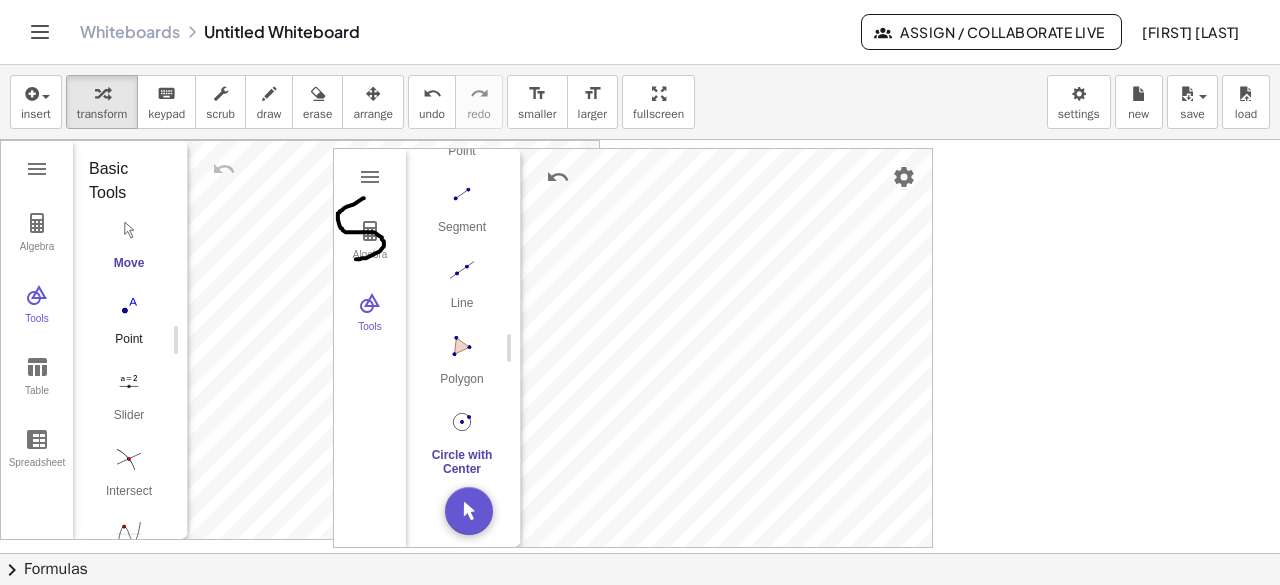 click at bounding box center [129, 306] 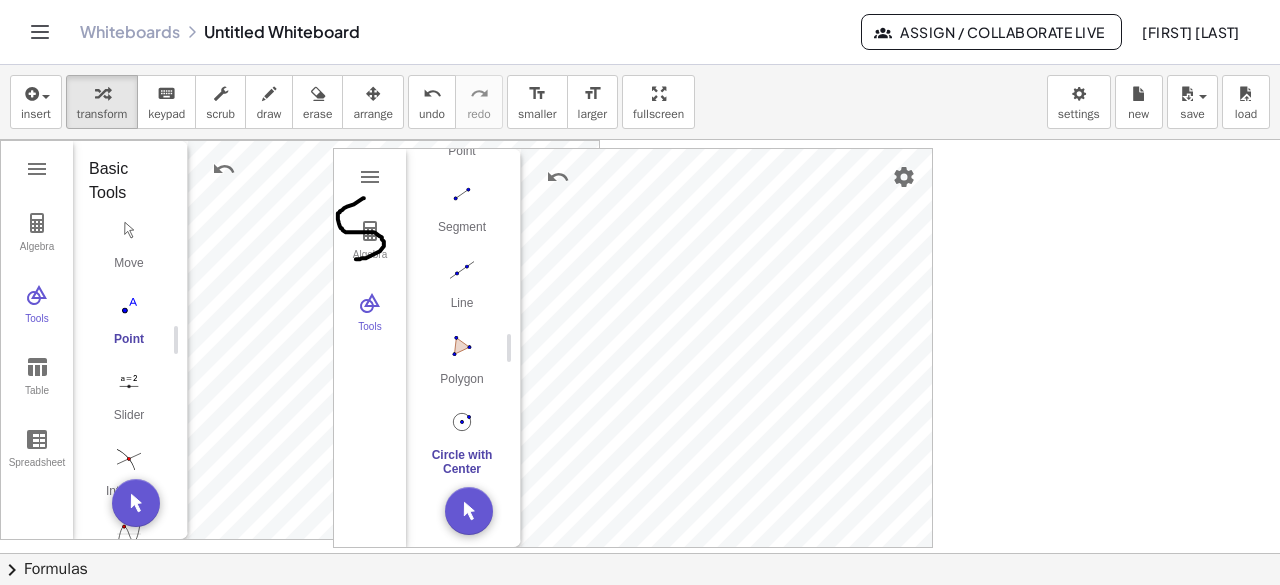 scroll, scrollTop: 166, scrollLeft: 0, axis: vertical 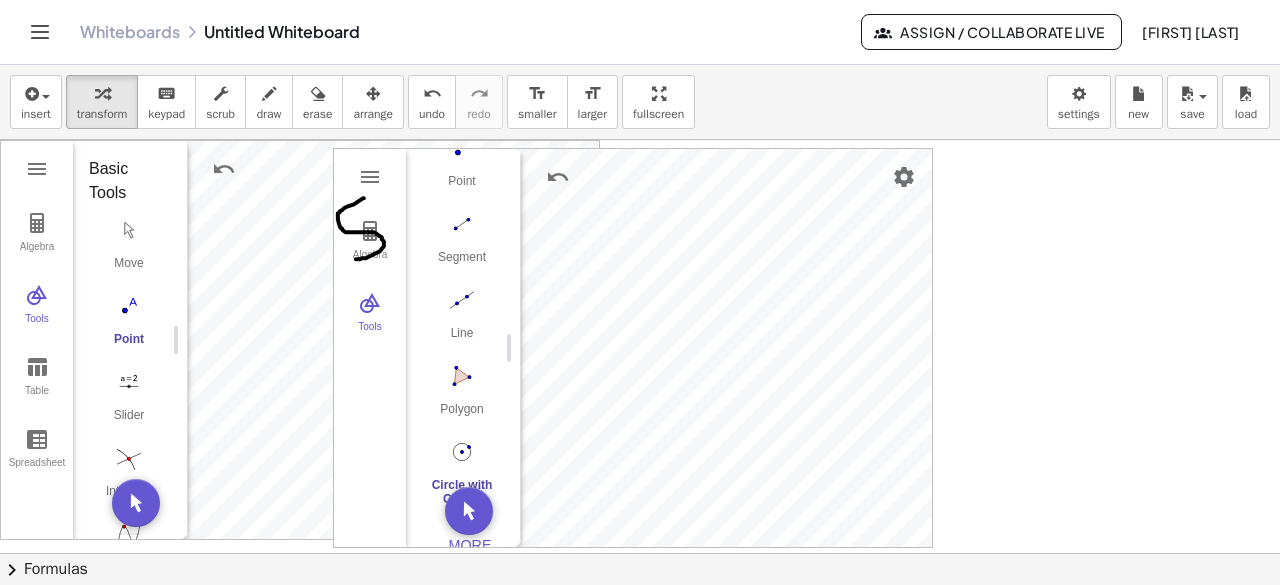 click at bounding box center (640, 619) 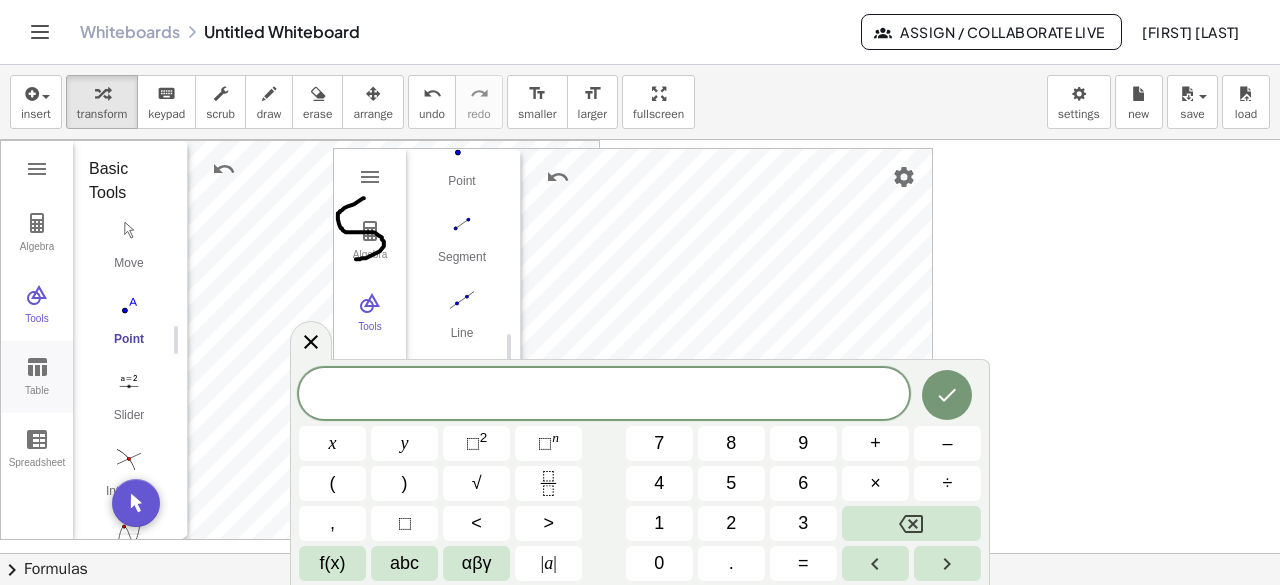 click on "Table" at bounding box center (37, 377) 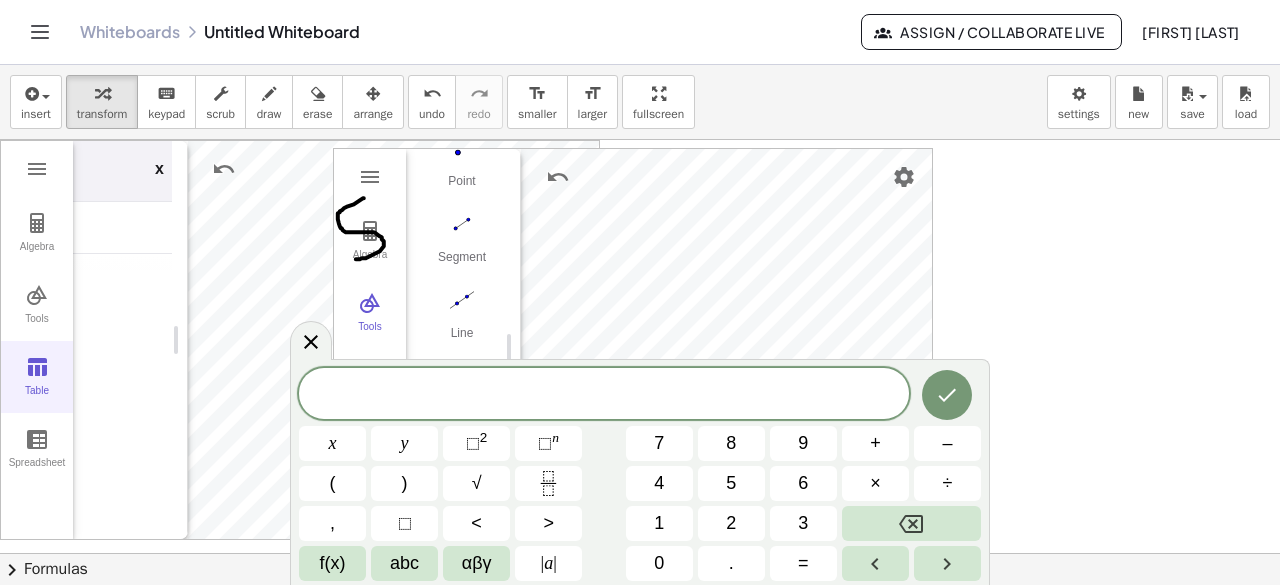 scroll, scrollTop: 1, scrollLeft: 0, axis: vertical 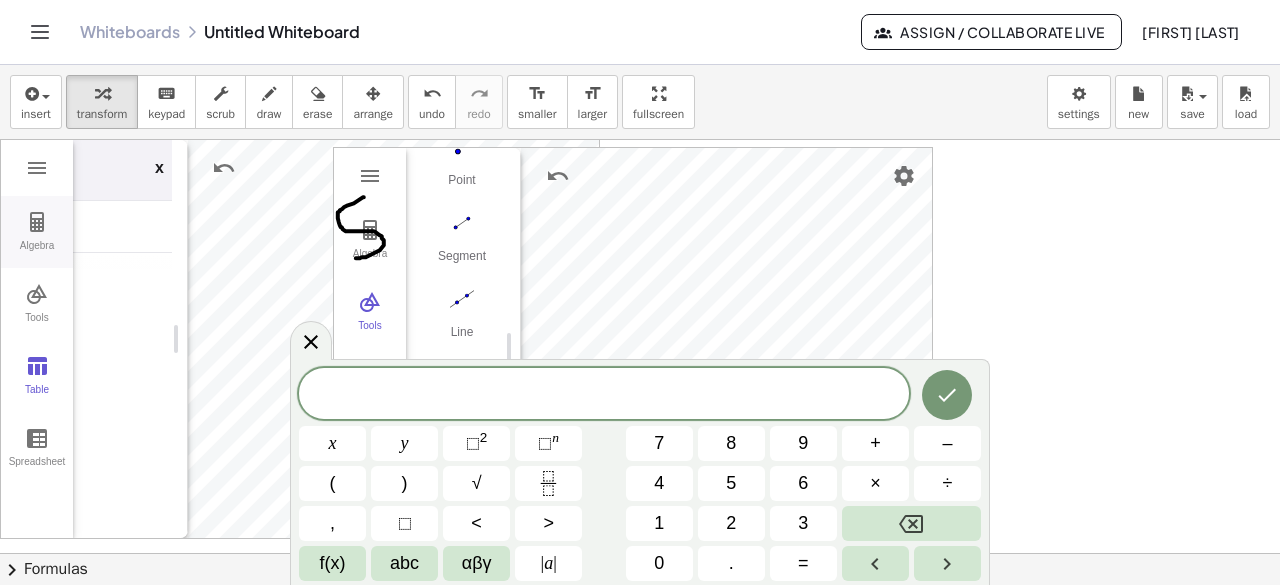 click on "Algebra" at bounding box center [37, 232] 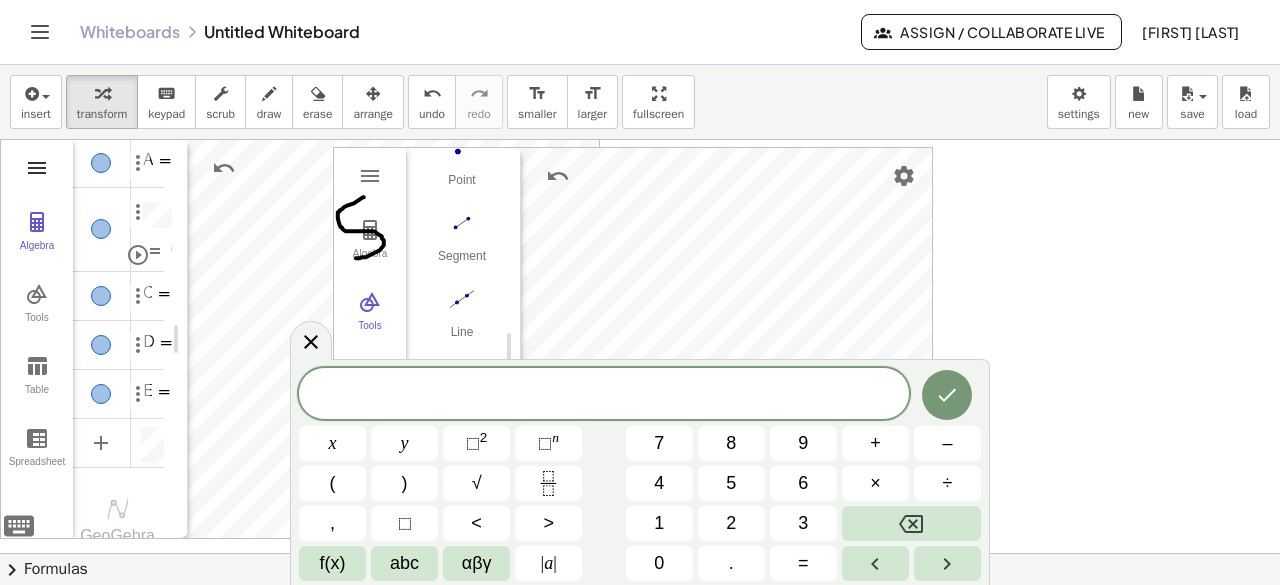 click at bounding box center [37, 168] 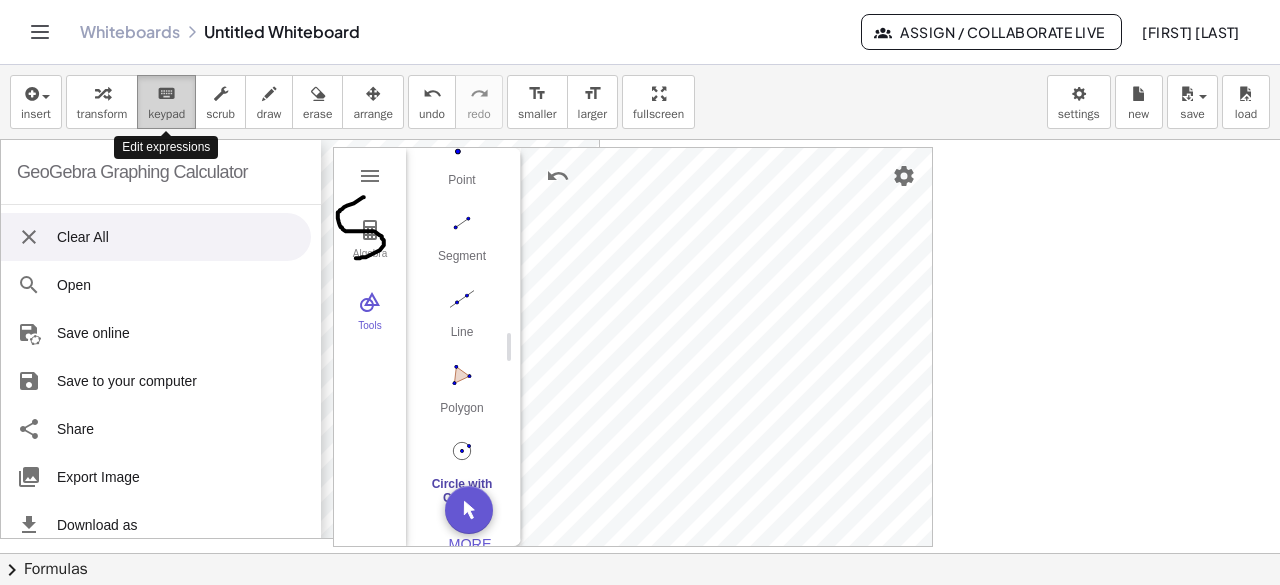 click on "keyboard" at bounding box center [166, 93] 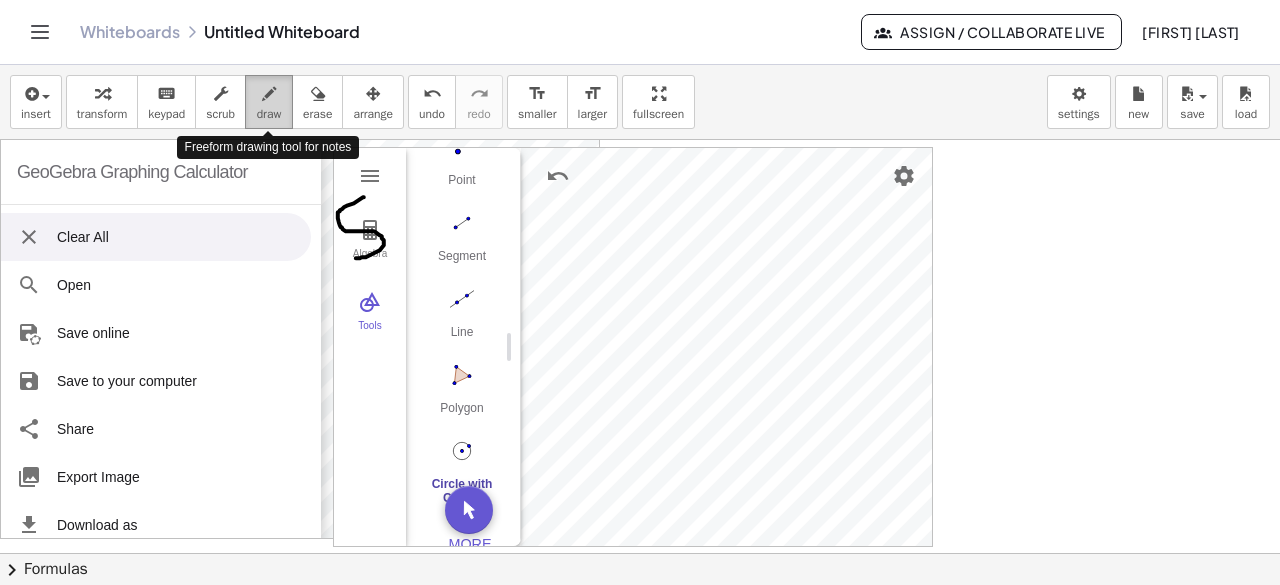 click at bounding box center (269, 94) 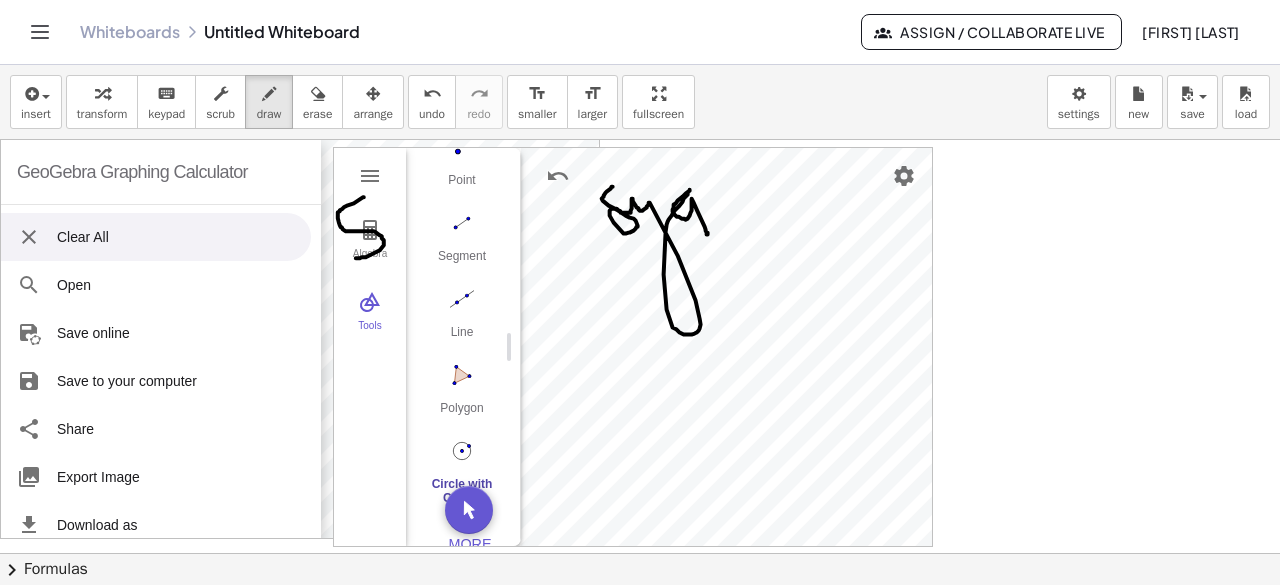 drag, startPoint x: 613, startPoint y: 185, endPoint x: 709, endPoint y: 226, distance: 104.388695 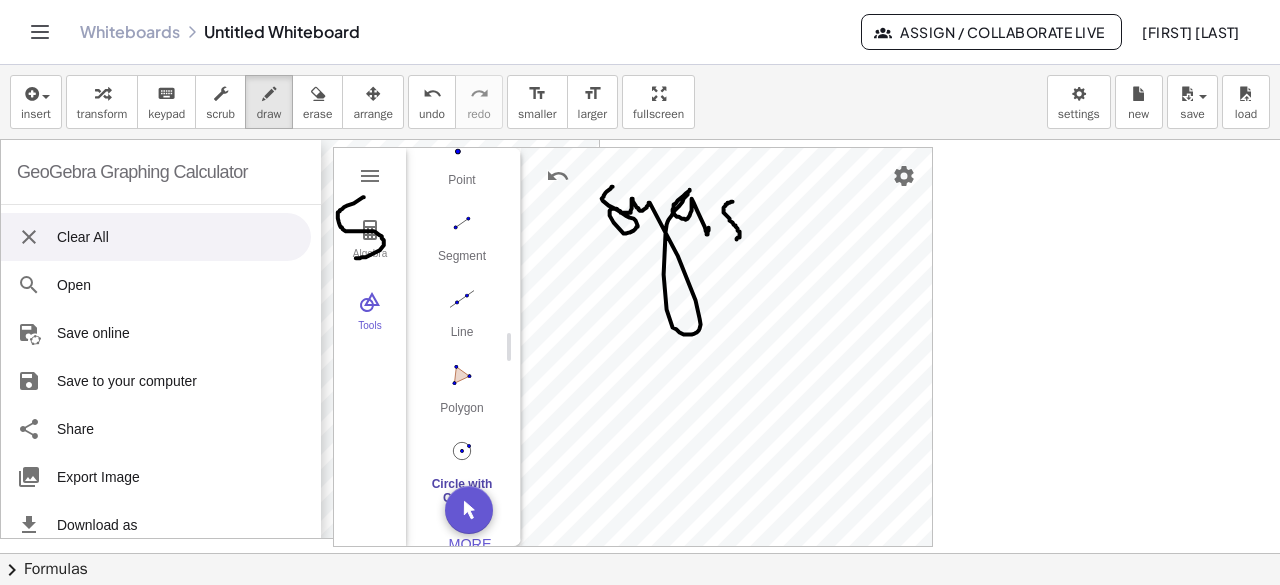 drag, startPoint x: 733, startPoint y: 200, endPoint x: 732, endPoint y: 241, distance: 41.01219 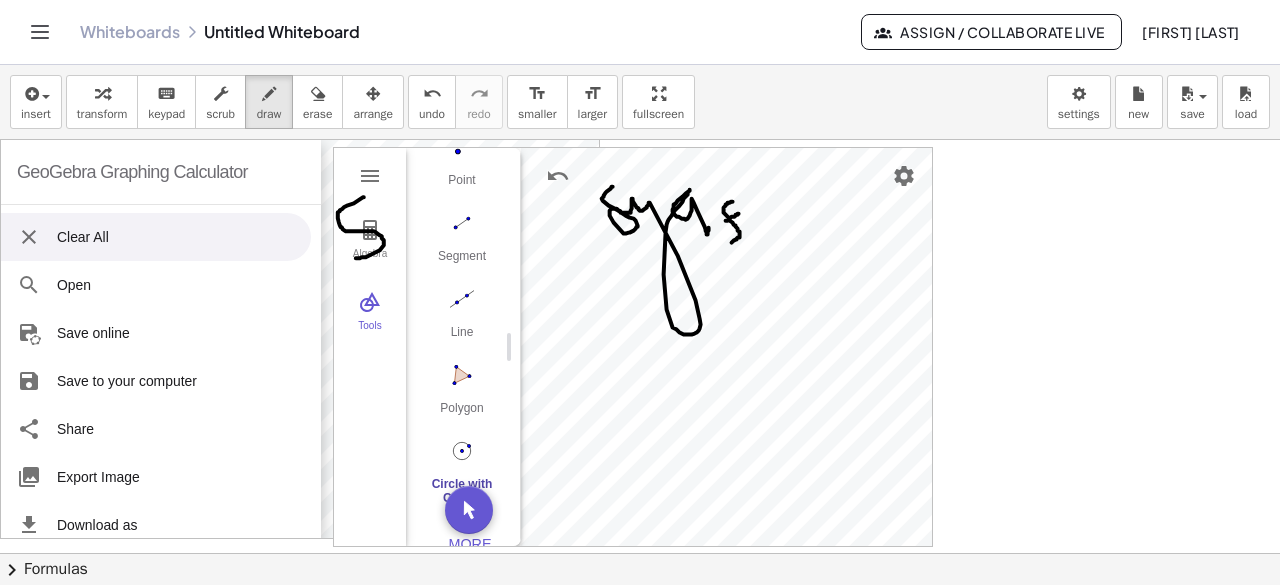 drag, startPoint x: 726, startPoint y: 219, endPoint x: 740, endPoint y: 212, distance: 15.652476 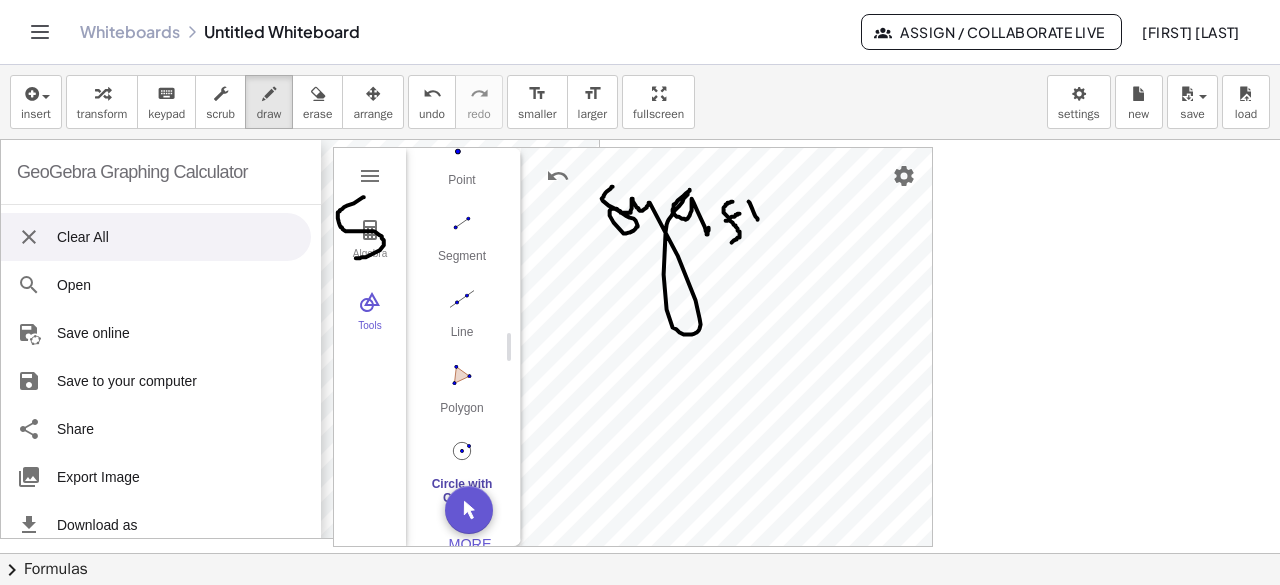 drag, startPoint x: 749, startPoint y: 200, endPoint x: 761, endPoint y: 225, distance: 27.730848 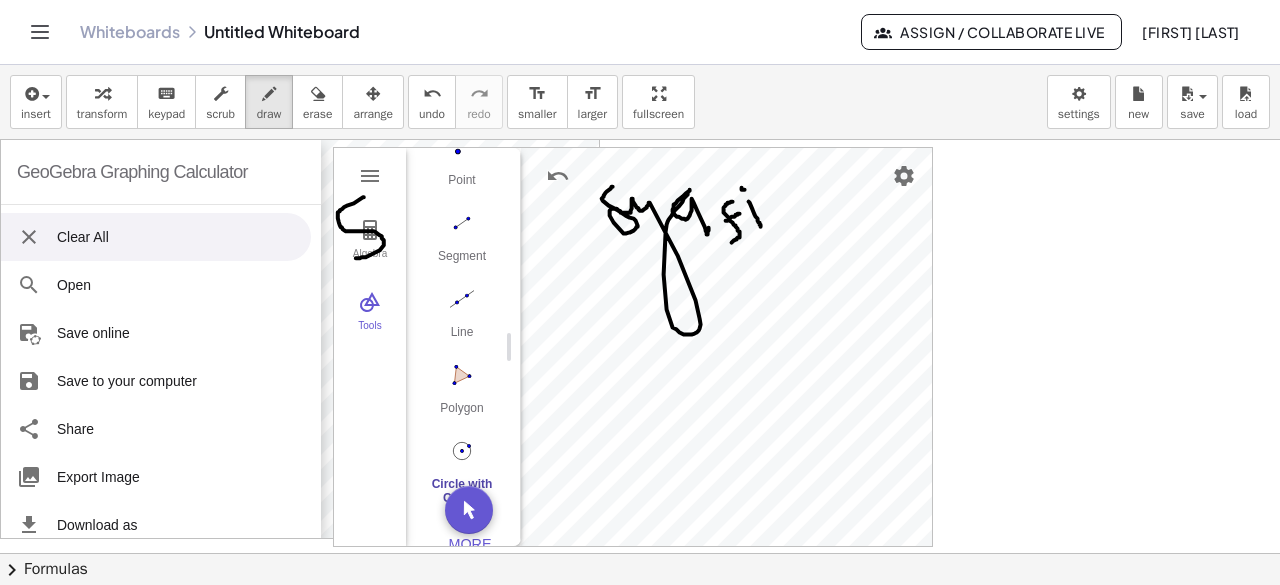 click at bounding box center (640, 552) 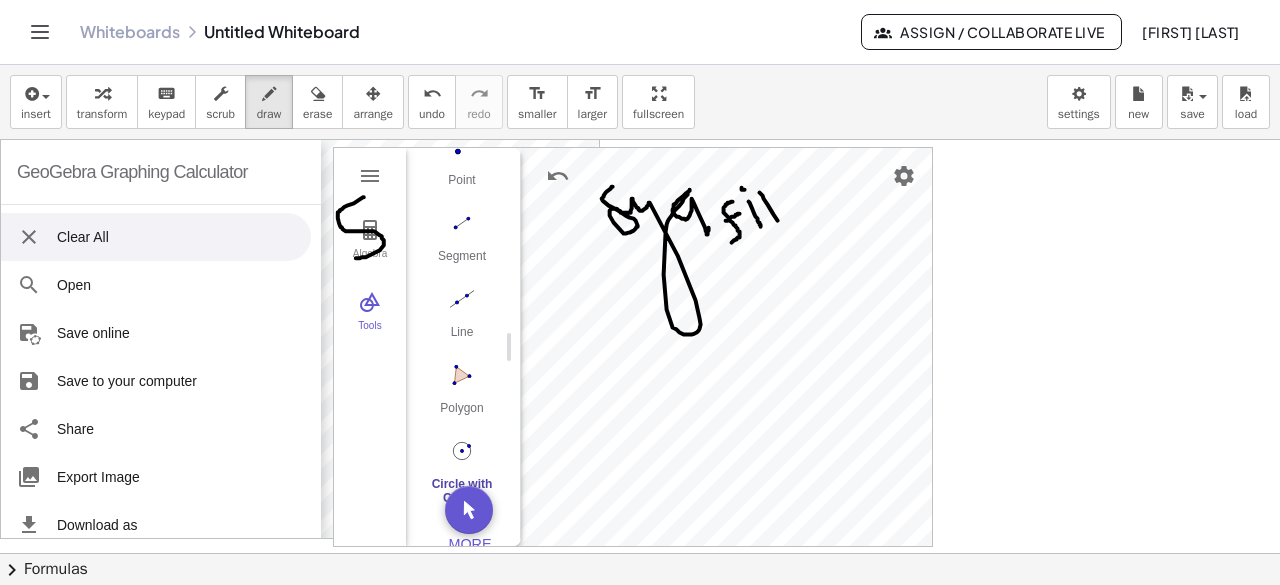 drag, startPoint x: 760, startPoint y: 191, endPoint x: 792, endPoint y: 240, distance: 58.5235 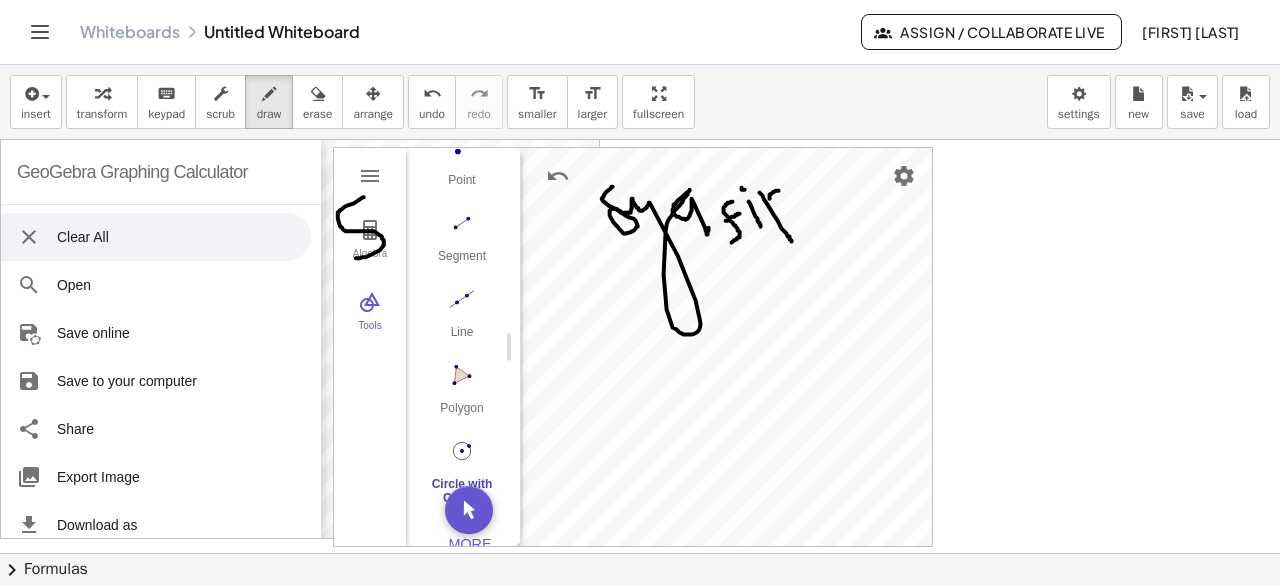 drag, startPoint x: 770, startPoint y: 197, endPoint x: 779, endPoint y: 189, distance: 12.0415945 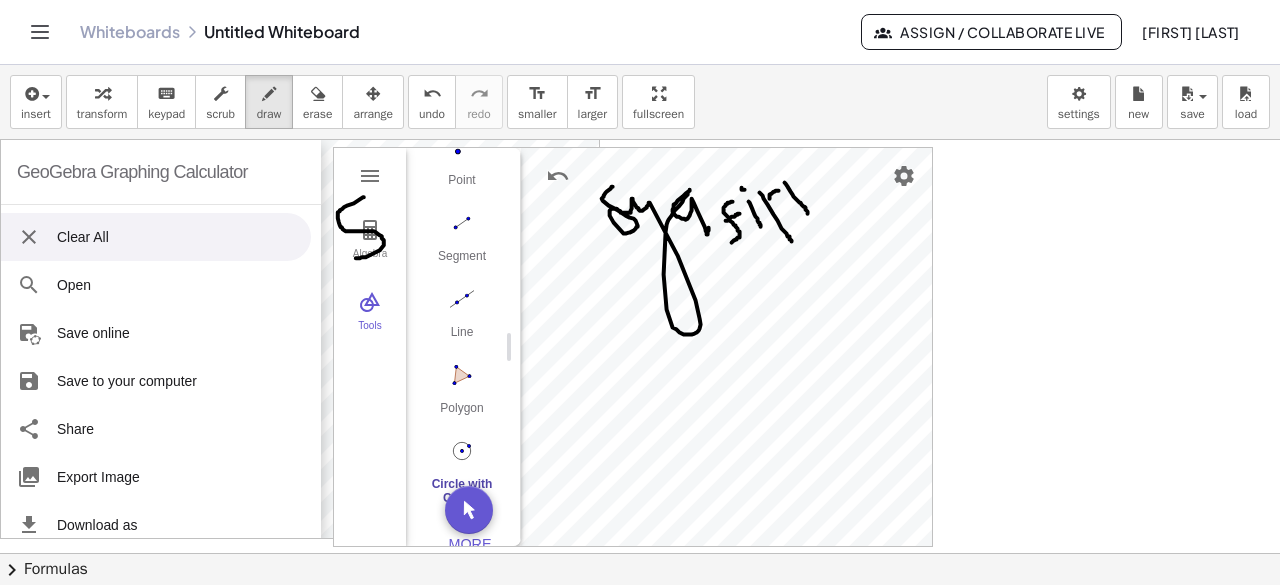 drag, startPoint x: 785, startPoint y: 181, endPoint x: 815, endPoint y: 225, distance: 53.25411 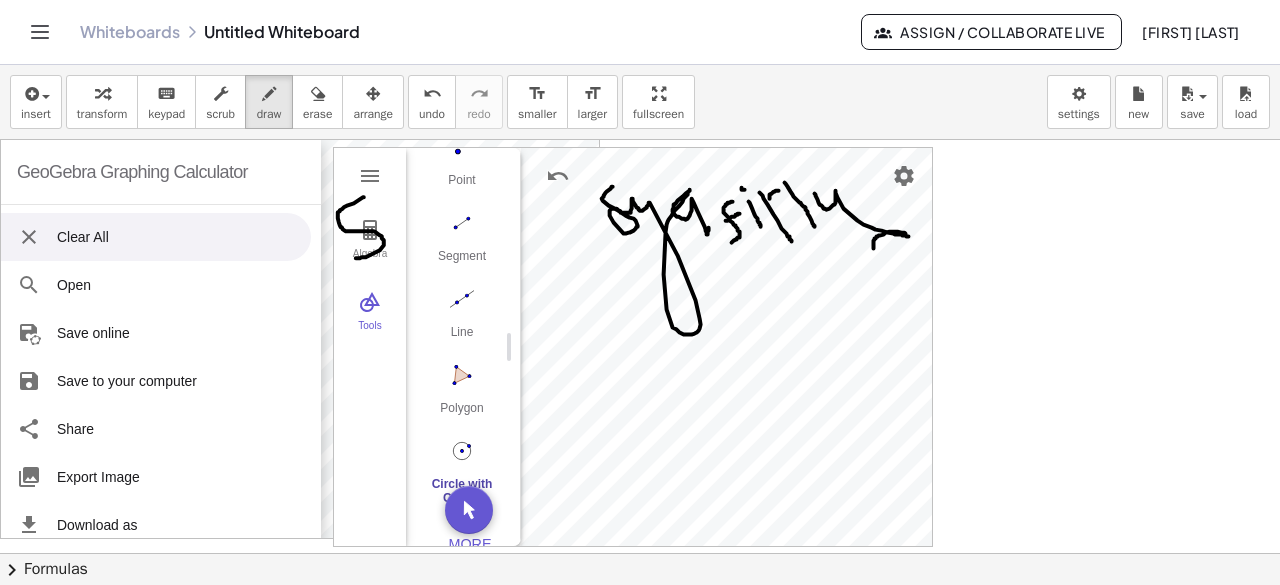 drag, startPoint x: 815, startPoint y: 192, endPoint x: 874, endPoint y: 257, distance: 87.78383 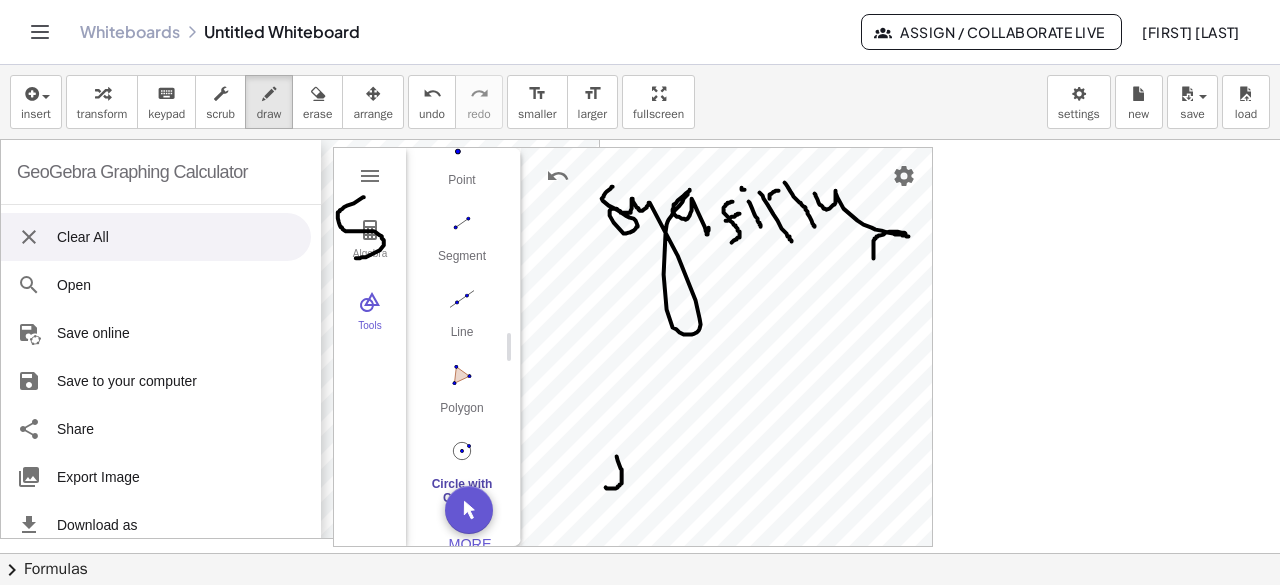 drag, startPoint x: 617, startPoint y: 455, endPoint x: 600, endPoint y: 472, distance: 24.04163 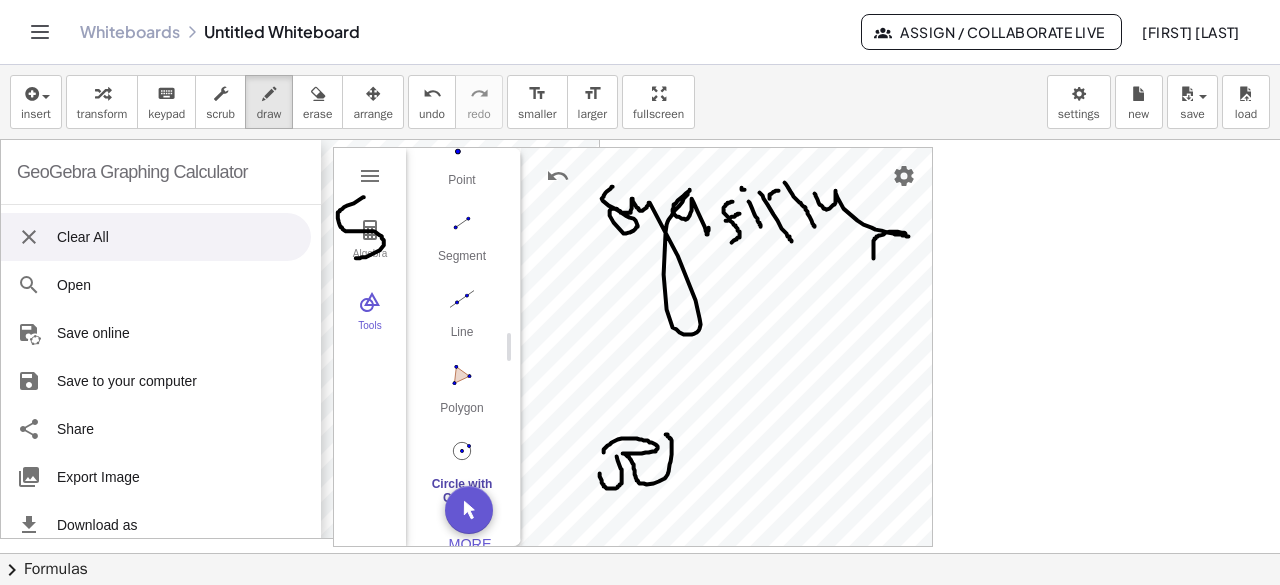 drag, startPoint x: 604, startPoint y: 451, endPoint x: 666, endPoint y: 433, distance: 64.56005 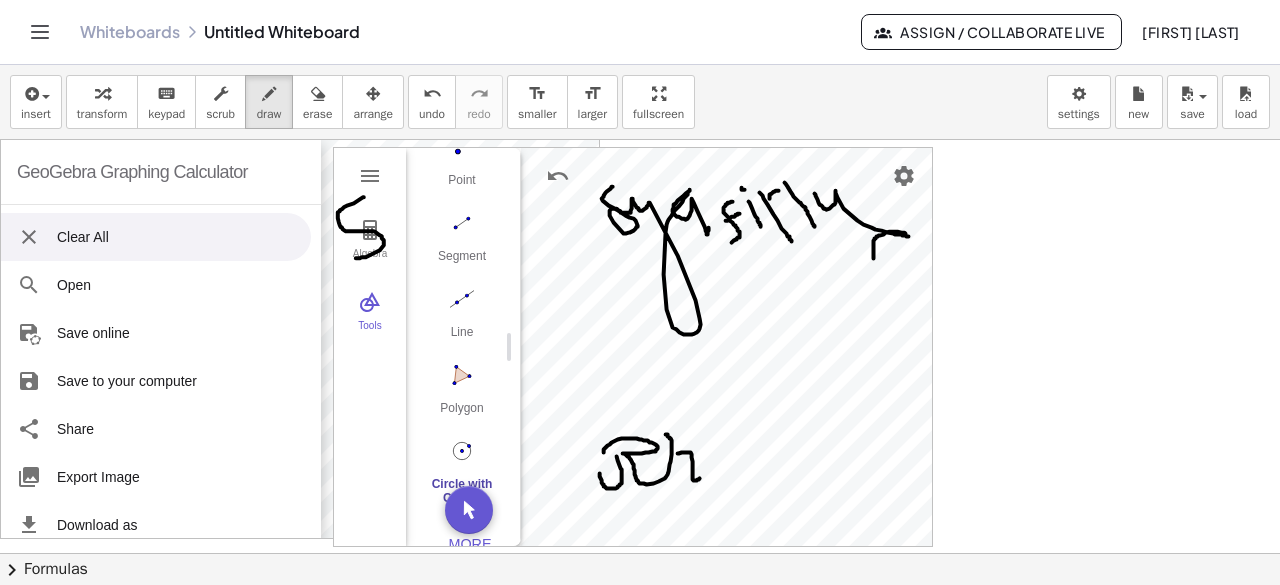 drag, startPoint x: 678, startPoint y: 452, endPoint x: 701, endPoint y: 477, distance: 33.970577 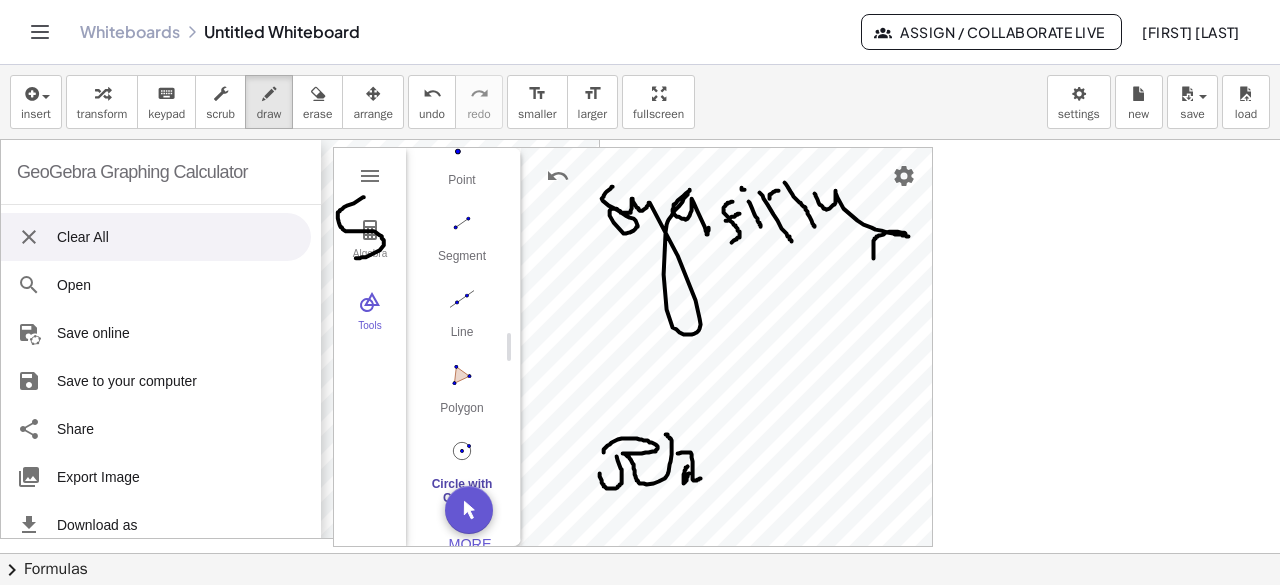 click at bounding box center [640, 552] 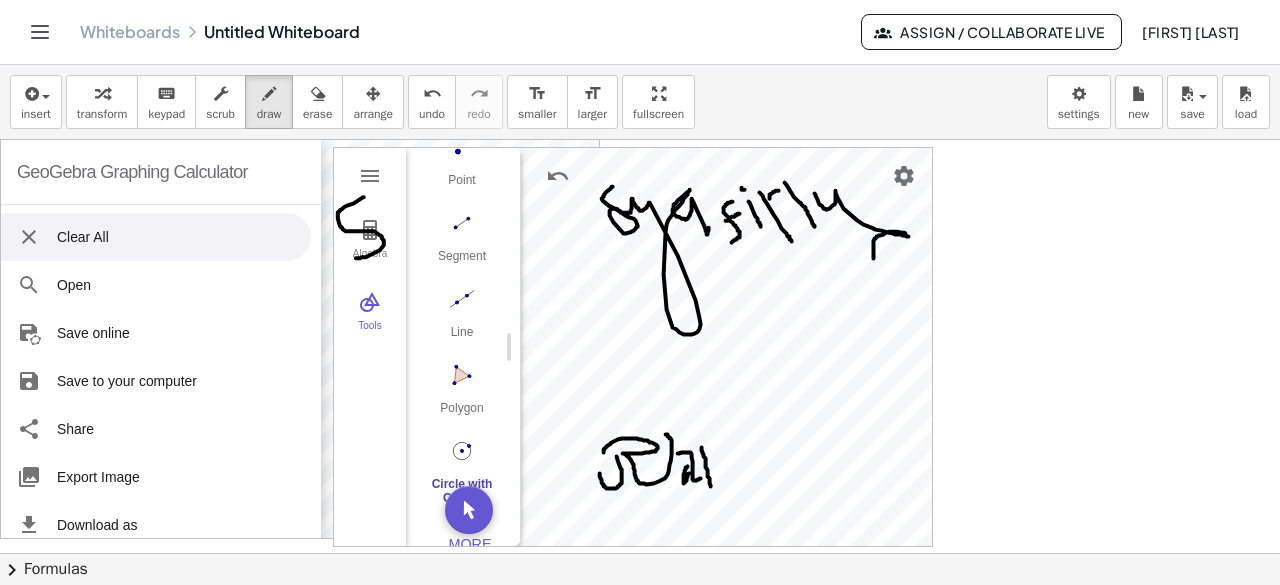 drag, startPoint x: 702, startPoint y: 446, endPoint x: 711, endPoint y: 485, distance: 40.024994 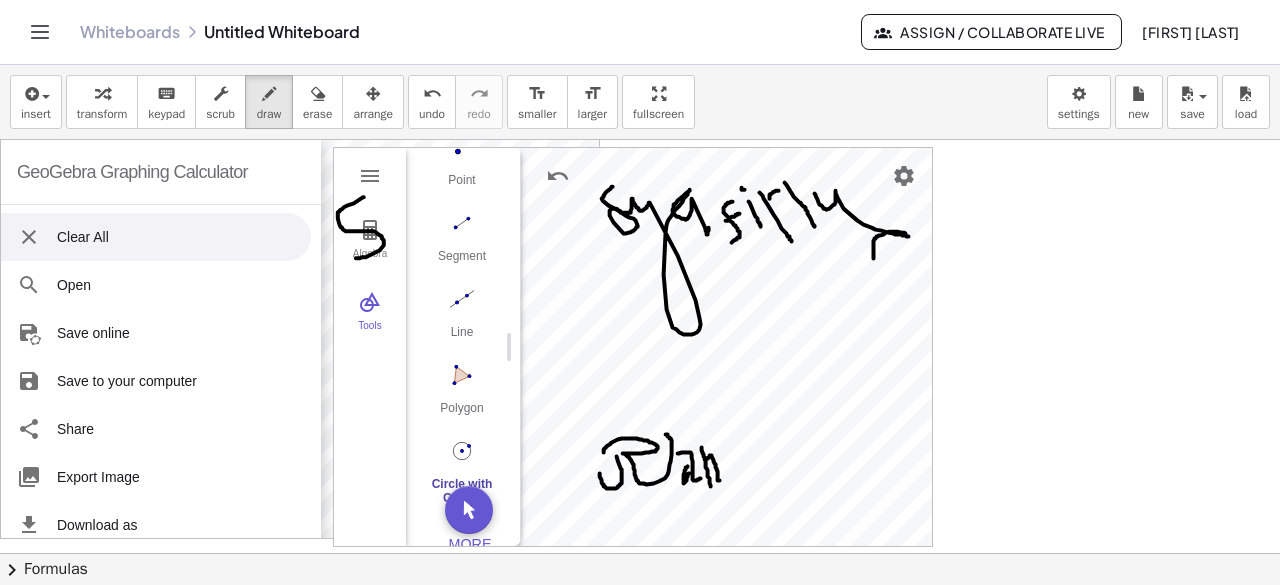 drag, startPoint x: 705, startPoint y: 458, endPoint x: 720, endPoint y: 479, distance: 25.806976 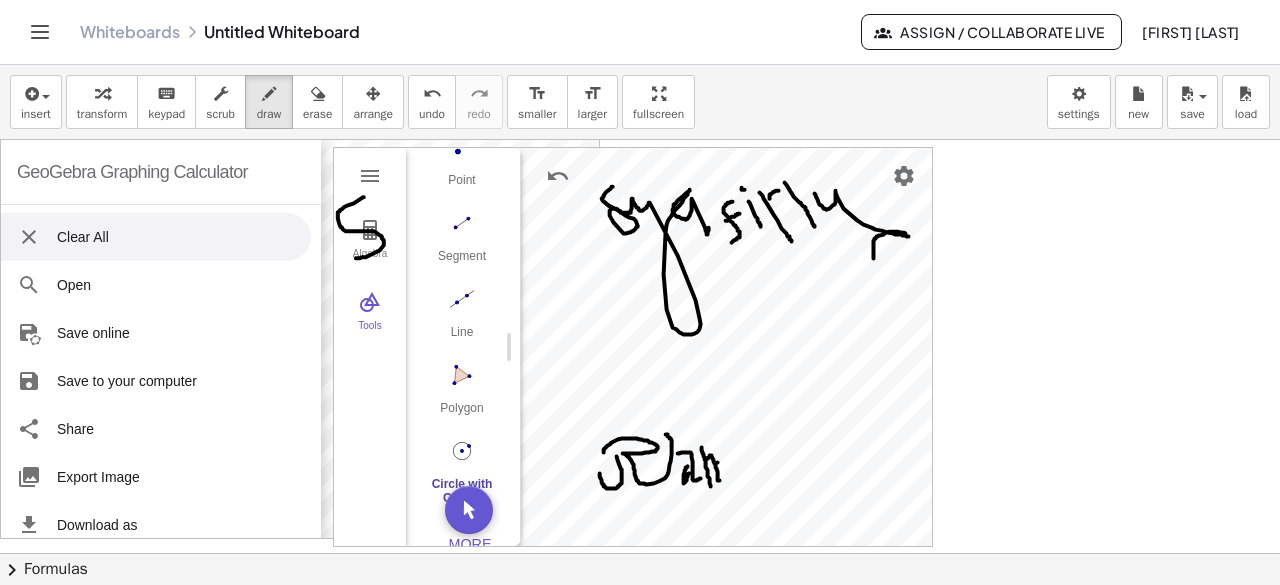 click at bounding box center [640, 552] 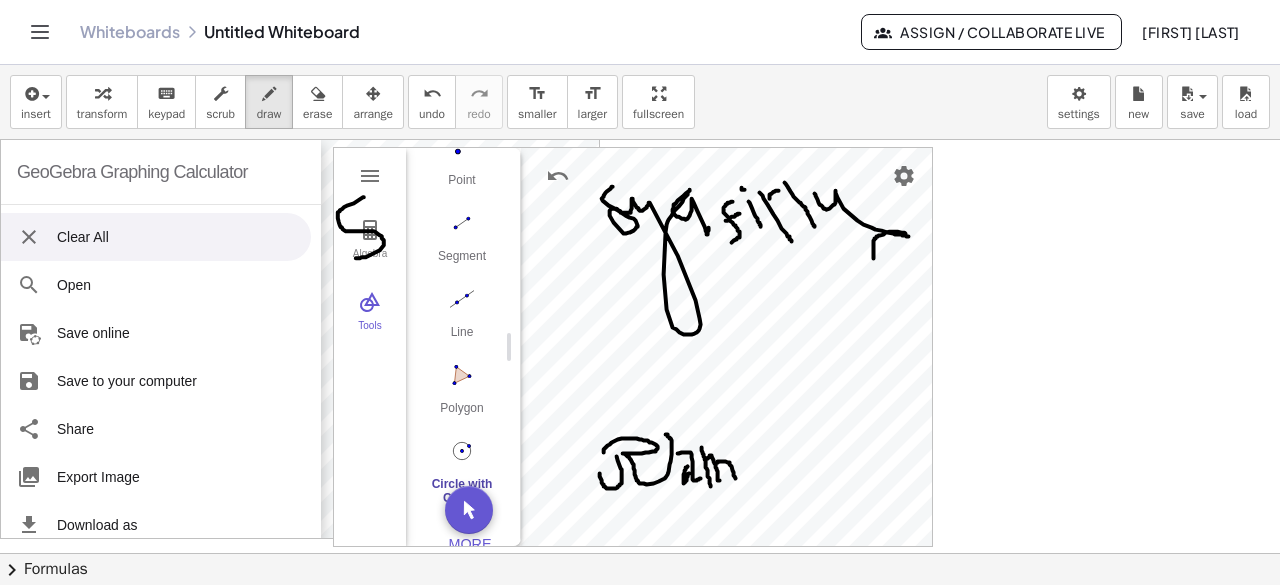 drag, startPoint x: 718, startPoint y: 461, endPoint x: 736, endPoint y: 484, distance: 29.206163 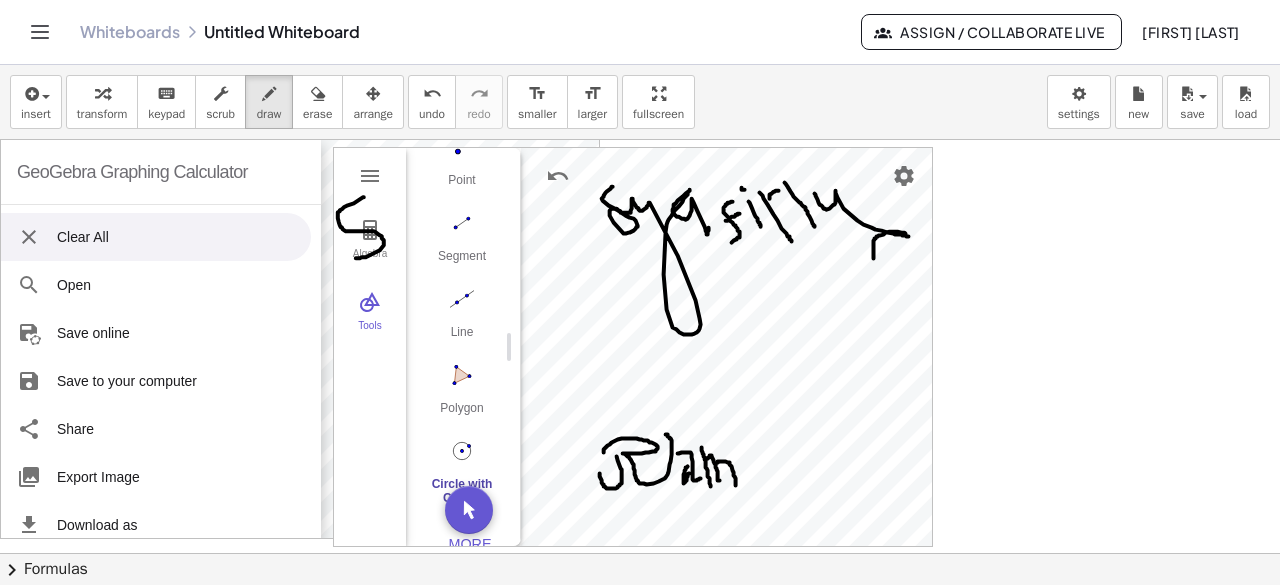 type 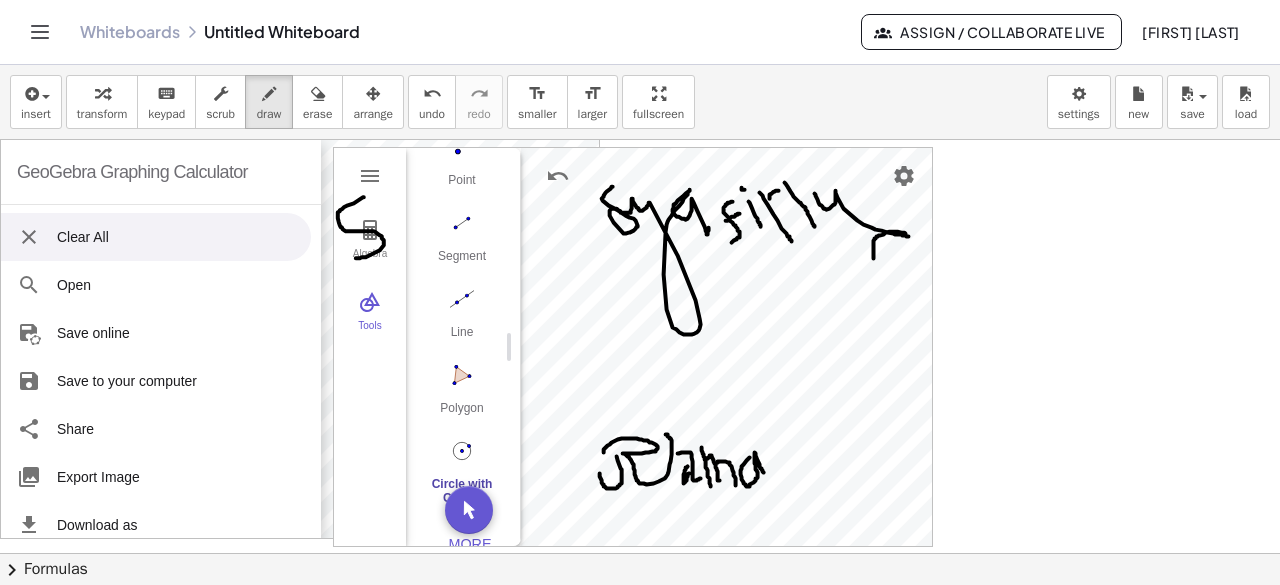 drag, startPoint x: 750, startPoint y: 456, endPoint x: 765, endPoint y: 471, distance: 21.213203 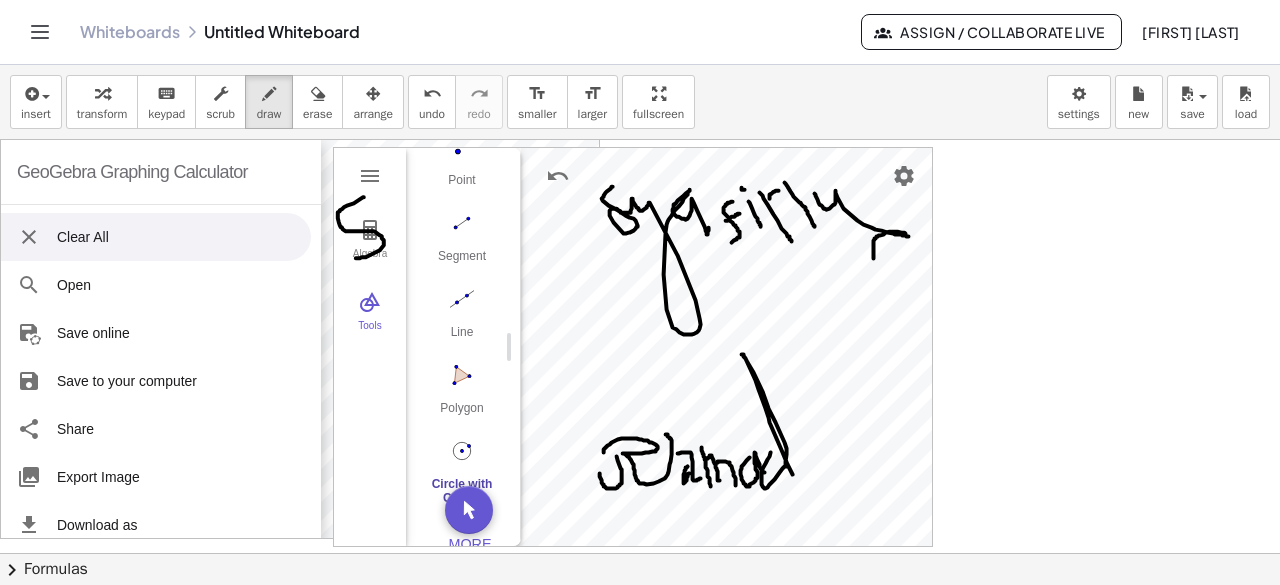 drag, startPoint x: 771, startPoint y: 451, endPoint x: 794, endPoint y: 480, distance: 37.01351 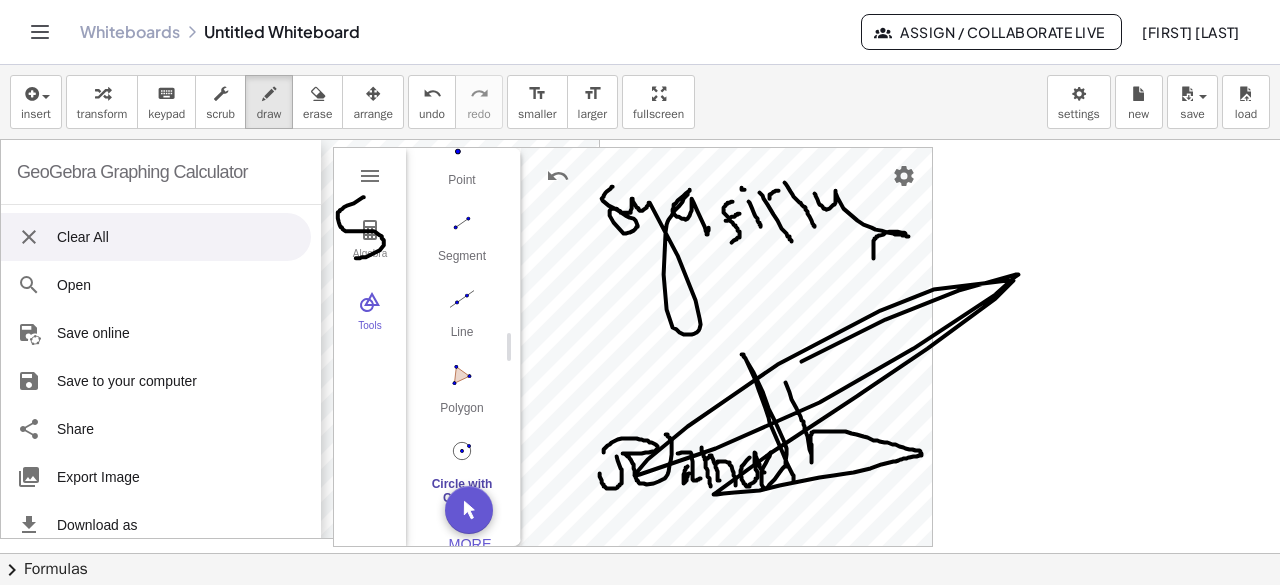 drag, startPoint x: 786, startPoint y: 381, endPoint x: 800, endPoint y: 362, distance: 23.600847 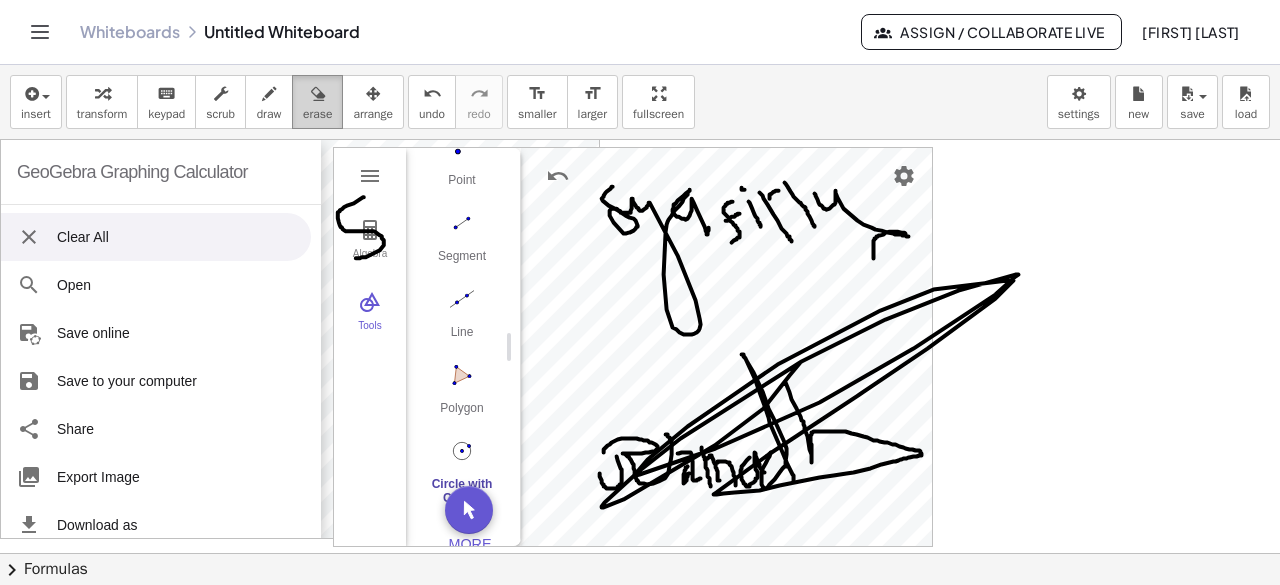 click on "erase" at bounding box center (317, 102) 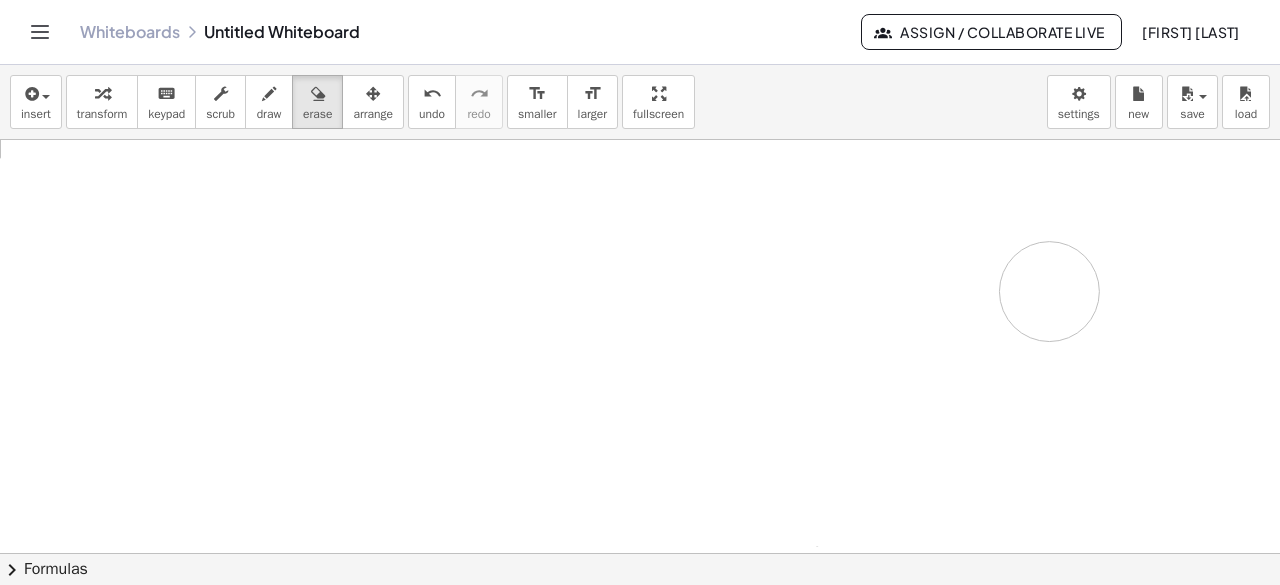 drag, startPoint x: 823, startPoint y: 335, endPoint x: 422, endPoint y: 289, distance: 403.6298 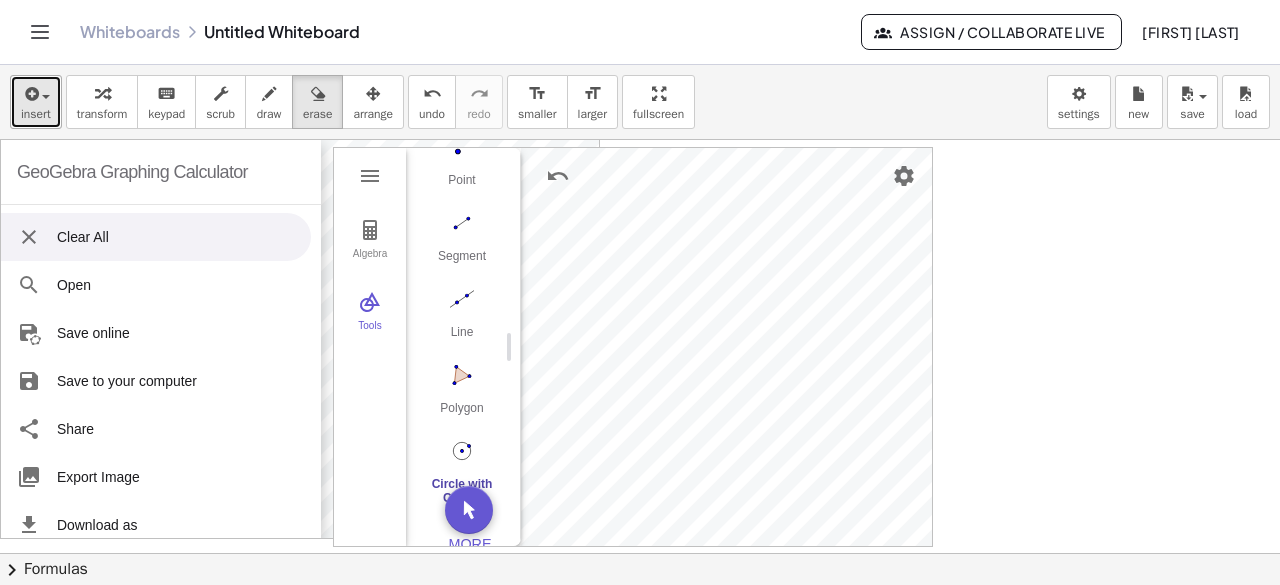 click at bounding box center (30, 94) 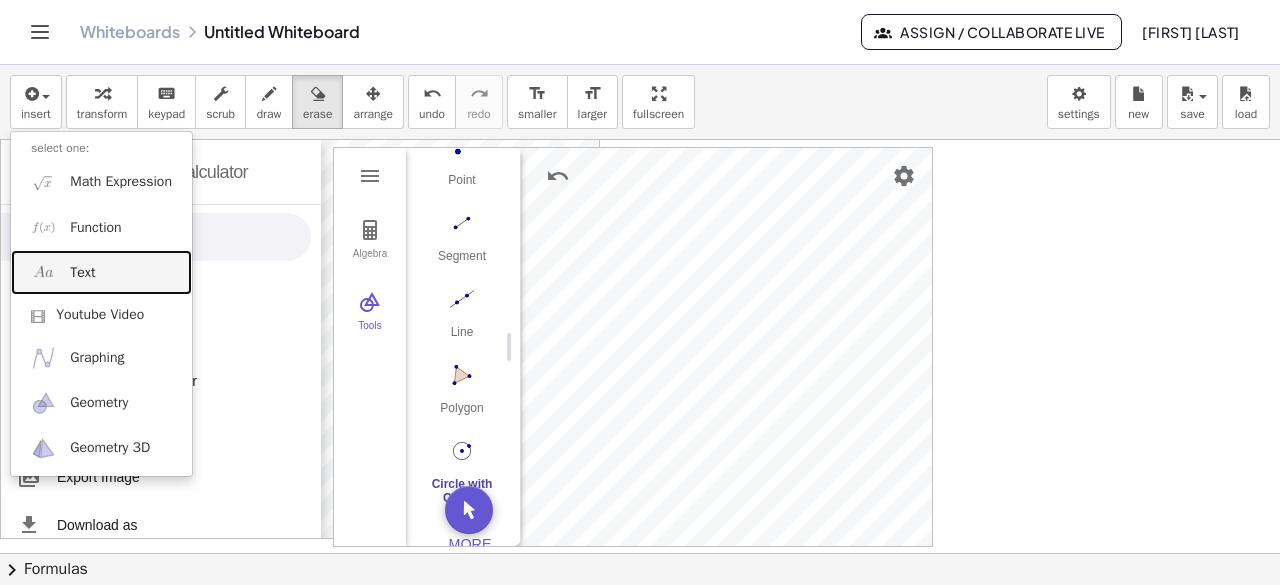 click on "Text" at bounding box center [101, 272] 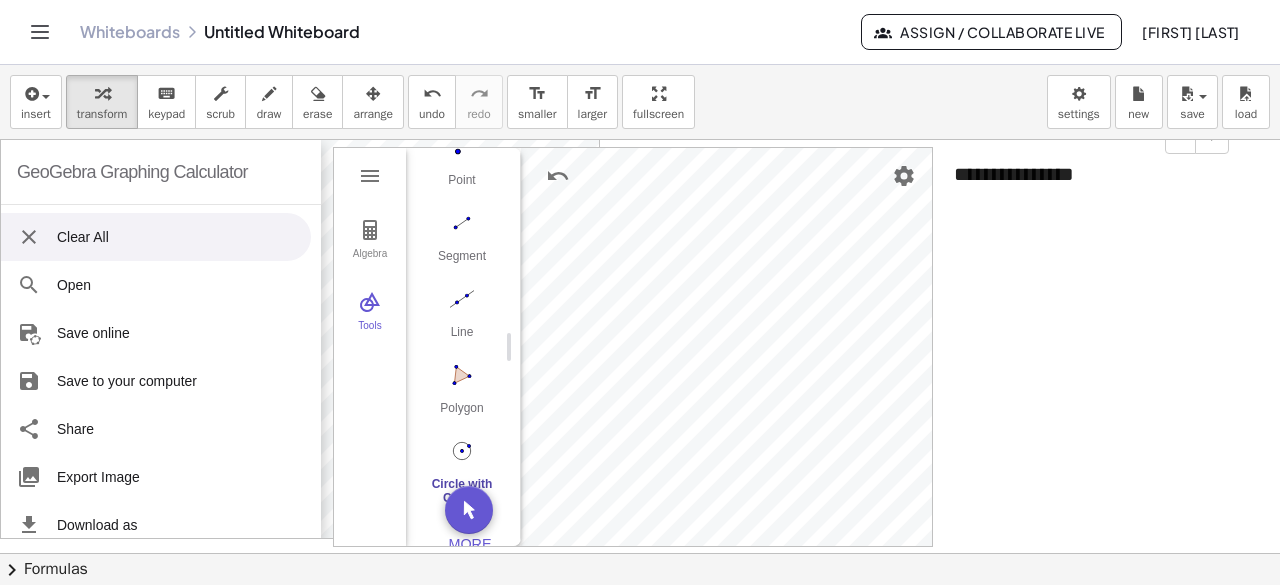 click on "**********" at bounding box center [1084, 174] 